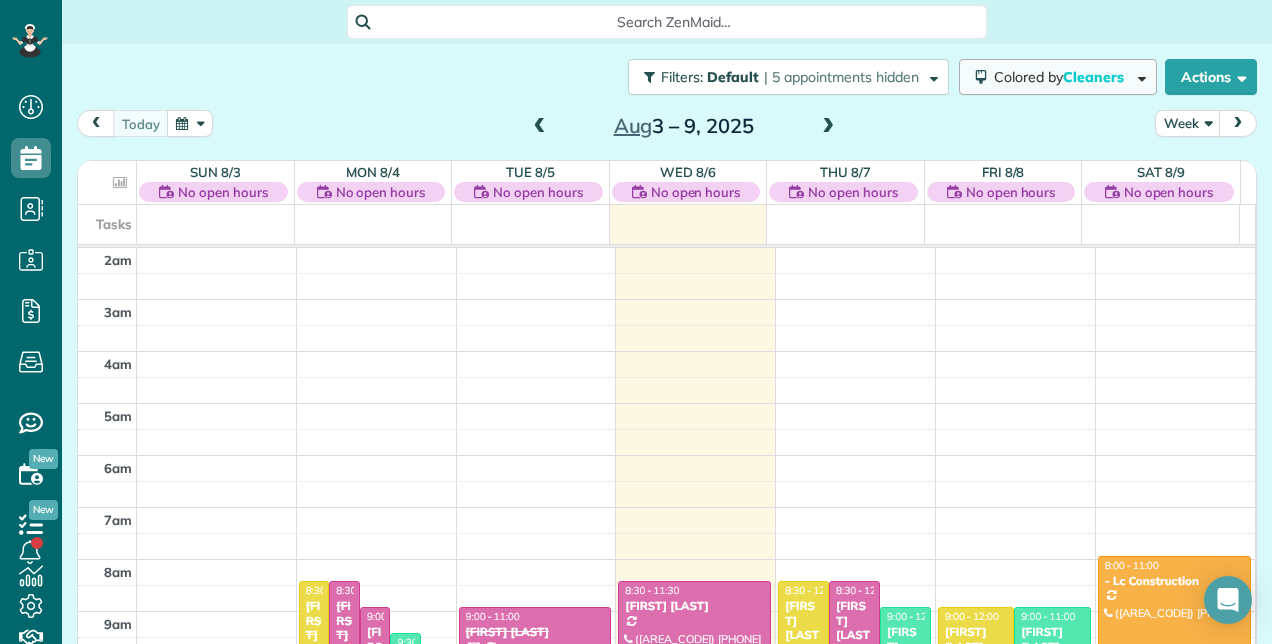 scroll, scrollTop: 0, scrollLeft: 0, axis: both 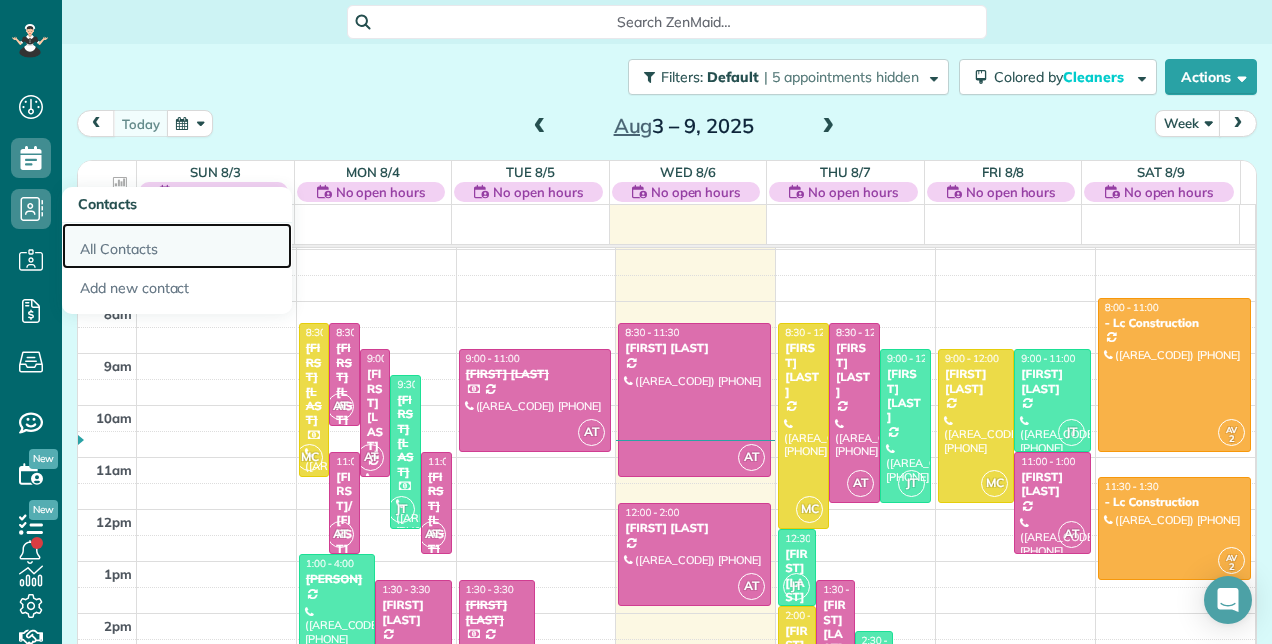 click on "All Contacts" at bounding box center [177, 246] 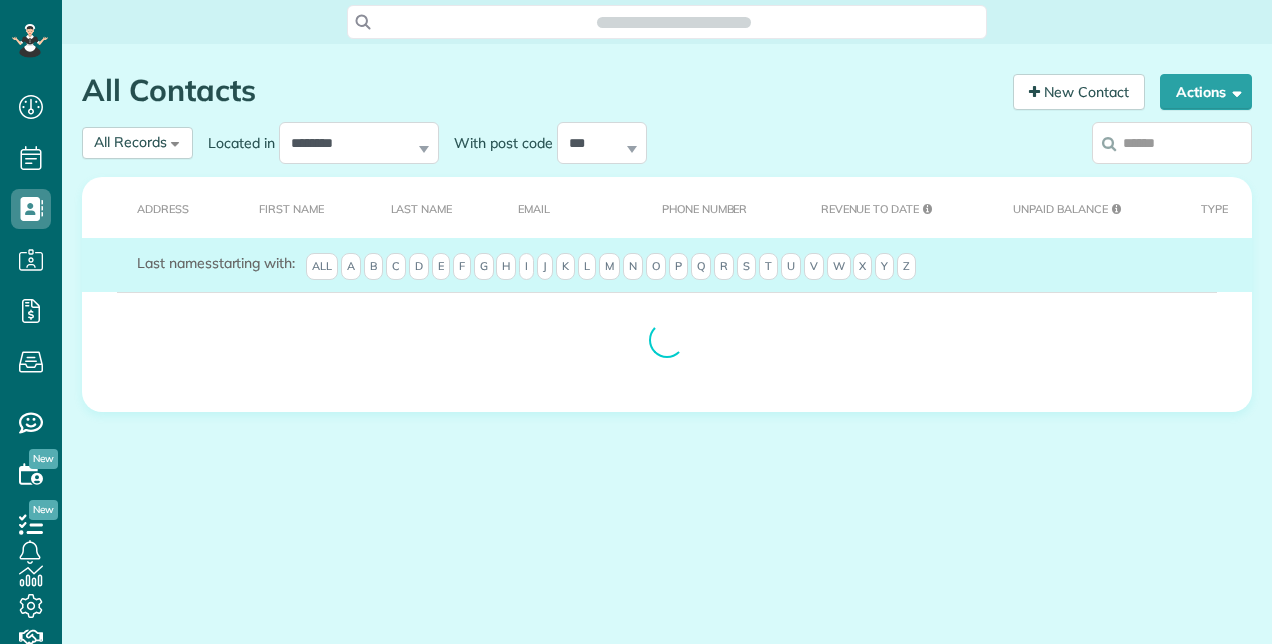 scroll, scrollTop: 0, scrollLeft: 0, axis: both 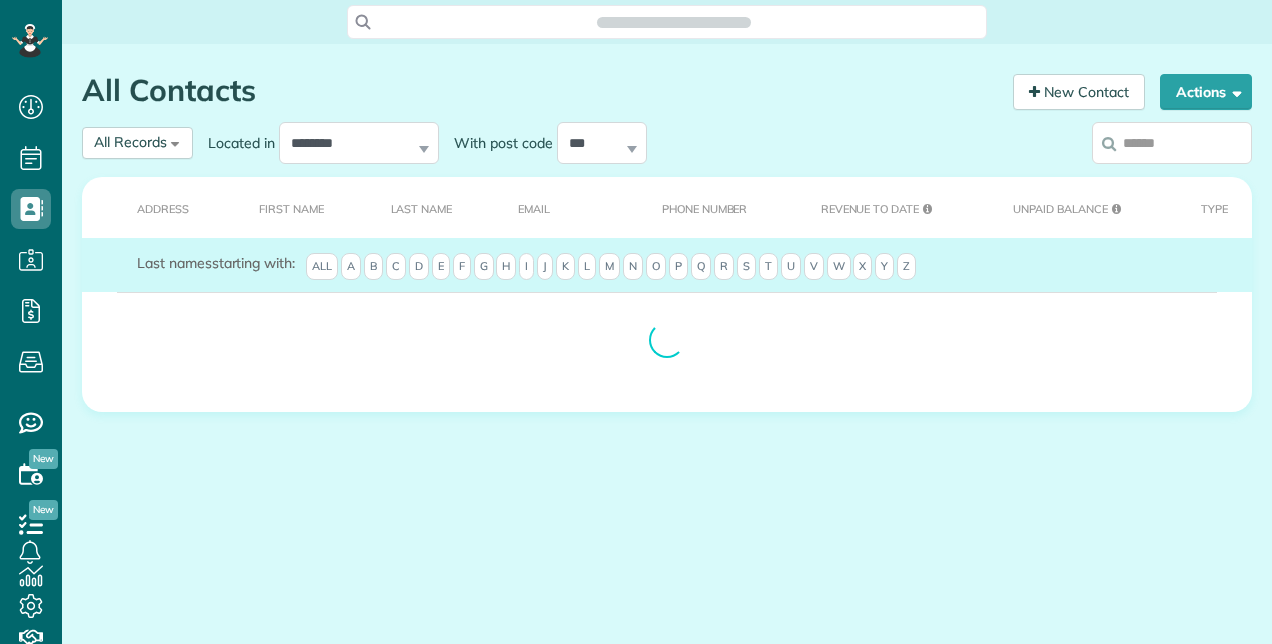 click on "P" at bounding box center [678, 267] 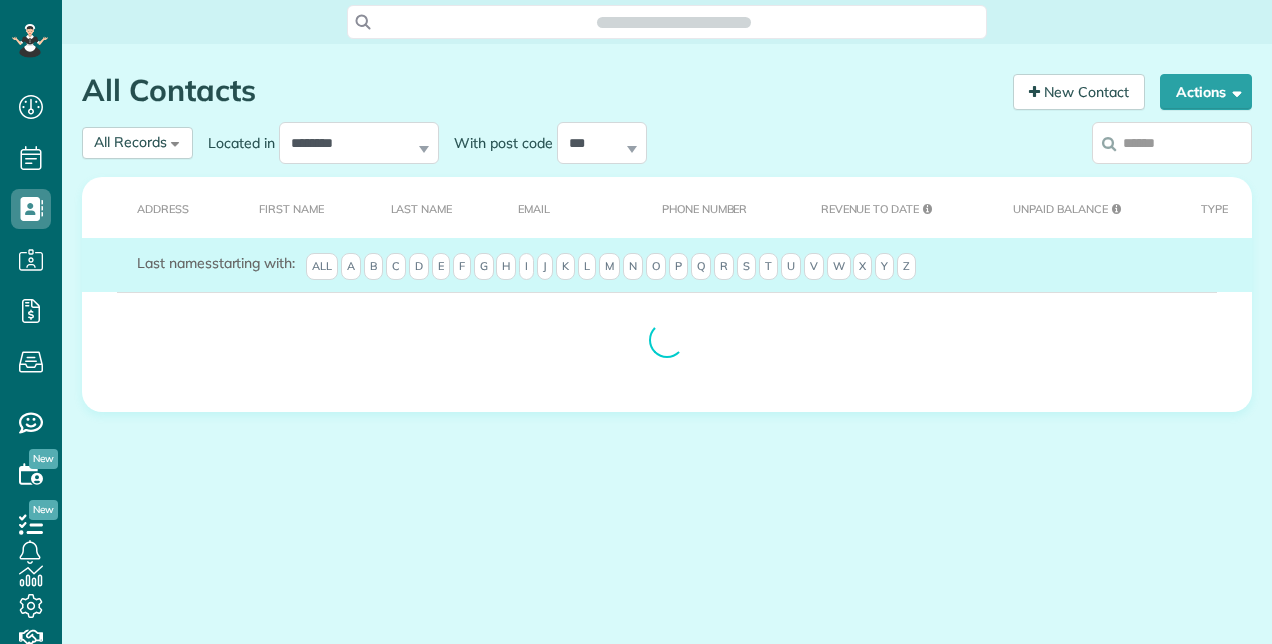 scroll, scrollTop: 8, scrollLeft: 8, axis: both 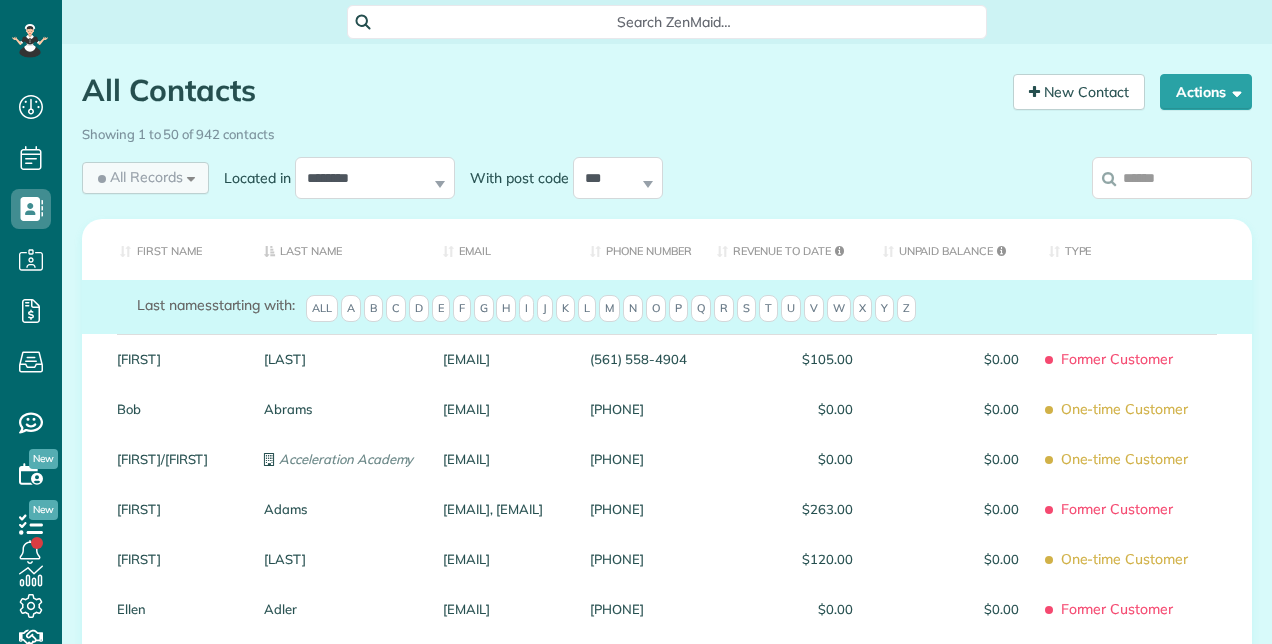 click on "All Records
All Records
All Customers
Leads
Former Customers
Recurring Customers
One-time Customers" at bounding box center [145, 178] 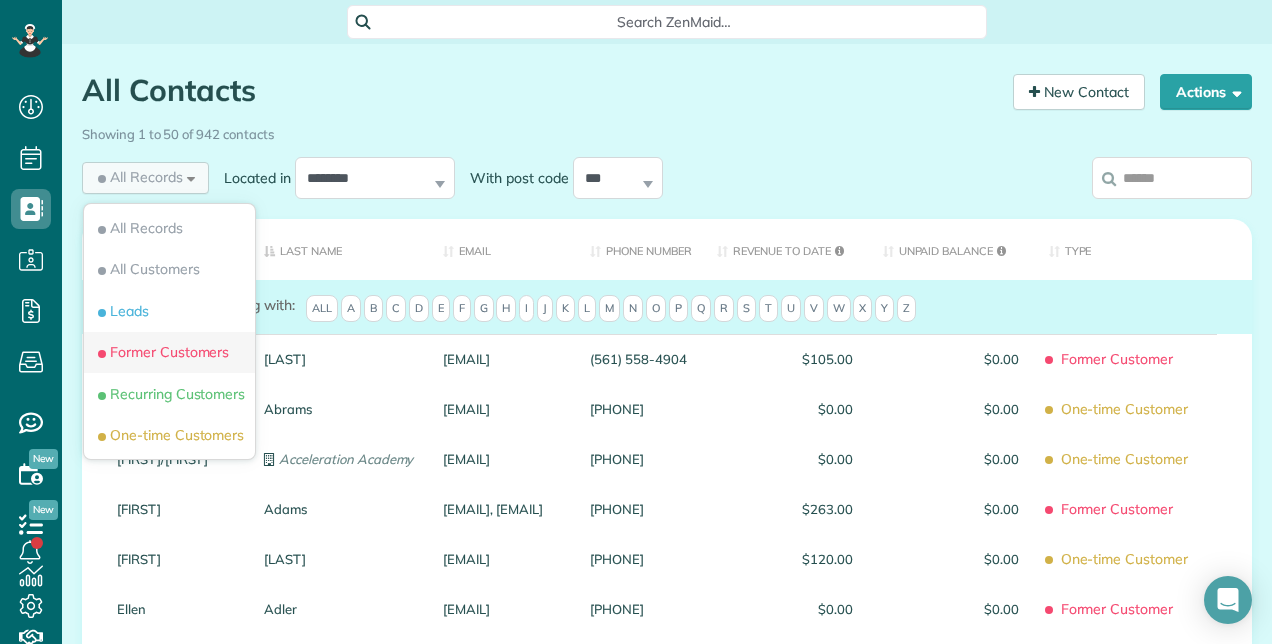 click on "Former Customers" at bounding box center [161, 352] 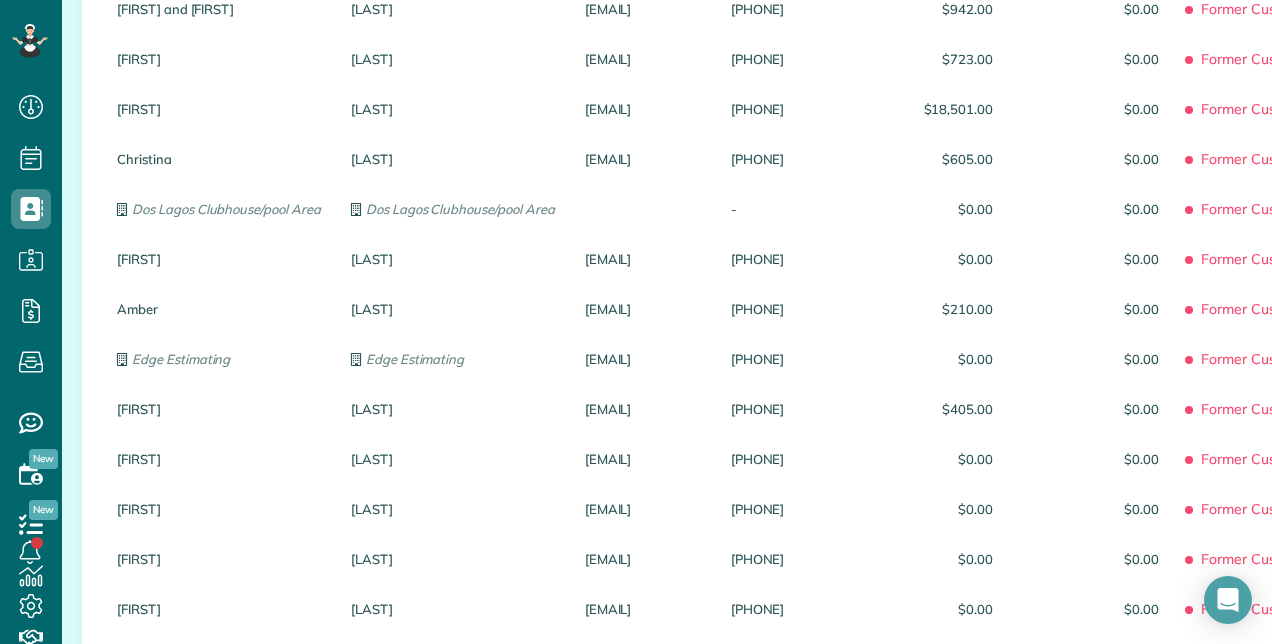 scroll, scrollTop: 2400, scrollLeft: 0, axis: vertical 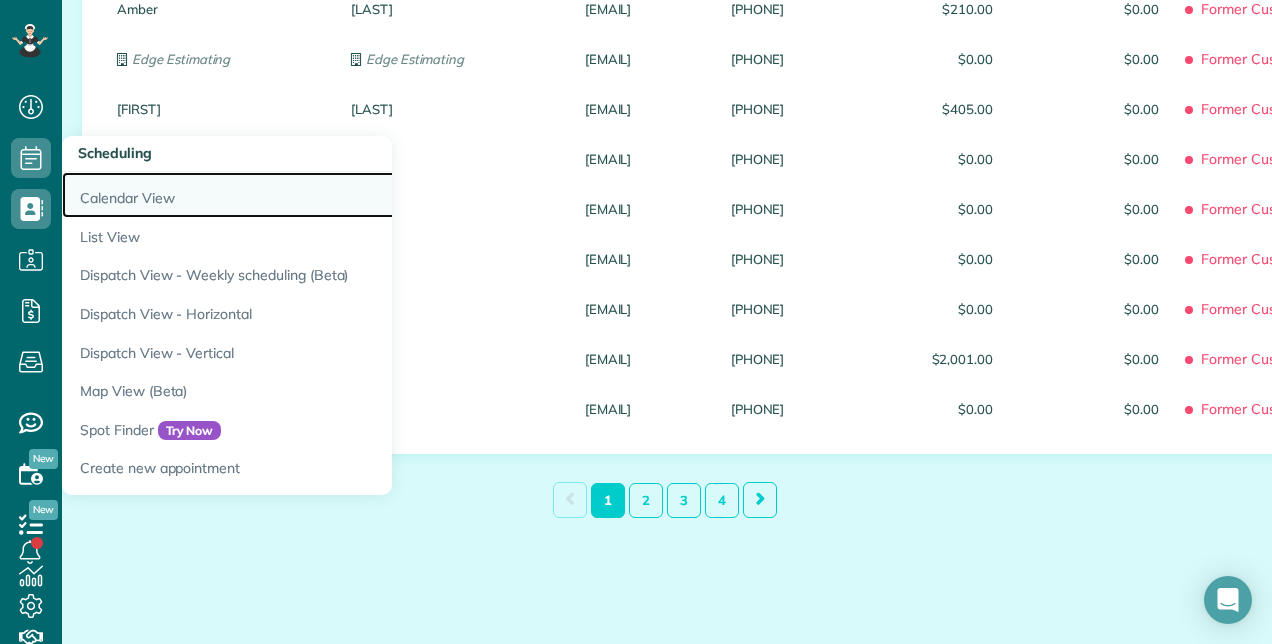 click on "Calendar View" at bounding box center (312, 195) 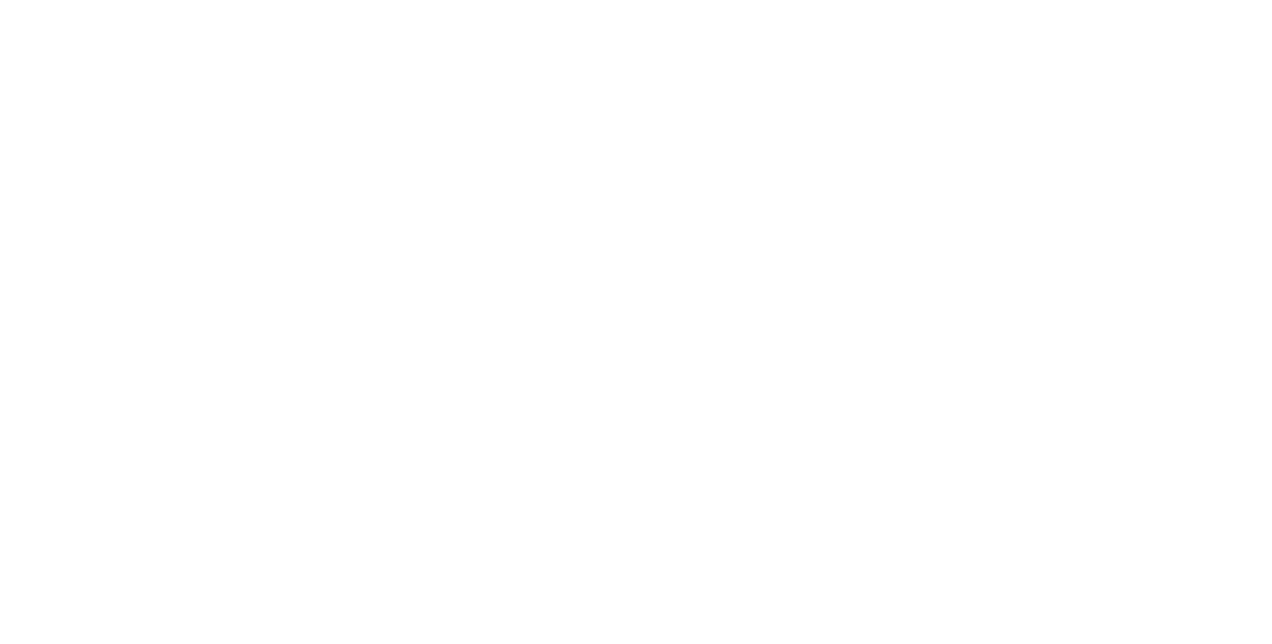 scroll, scrollTop: 0, scrollLeft: 0, axis: both 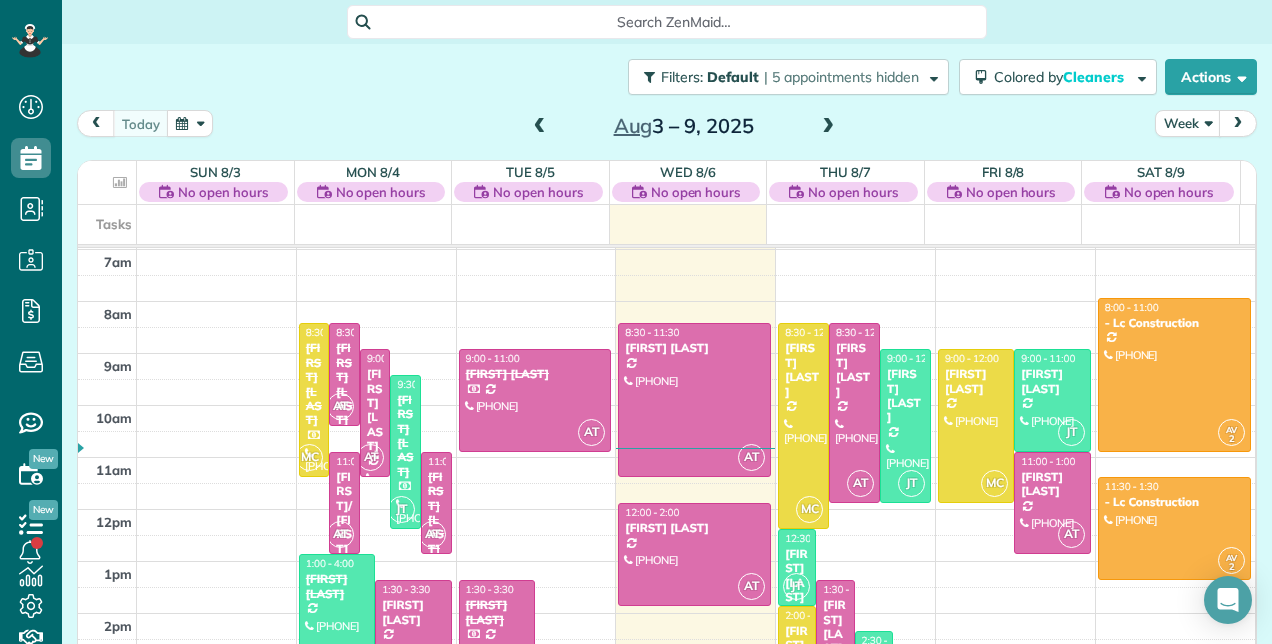 click at bounding box center [828, 127] 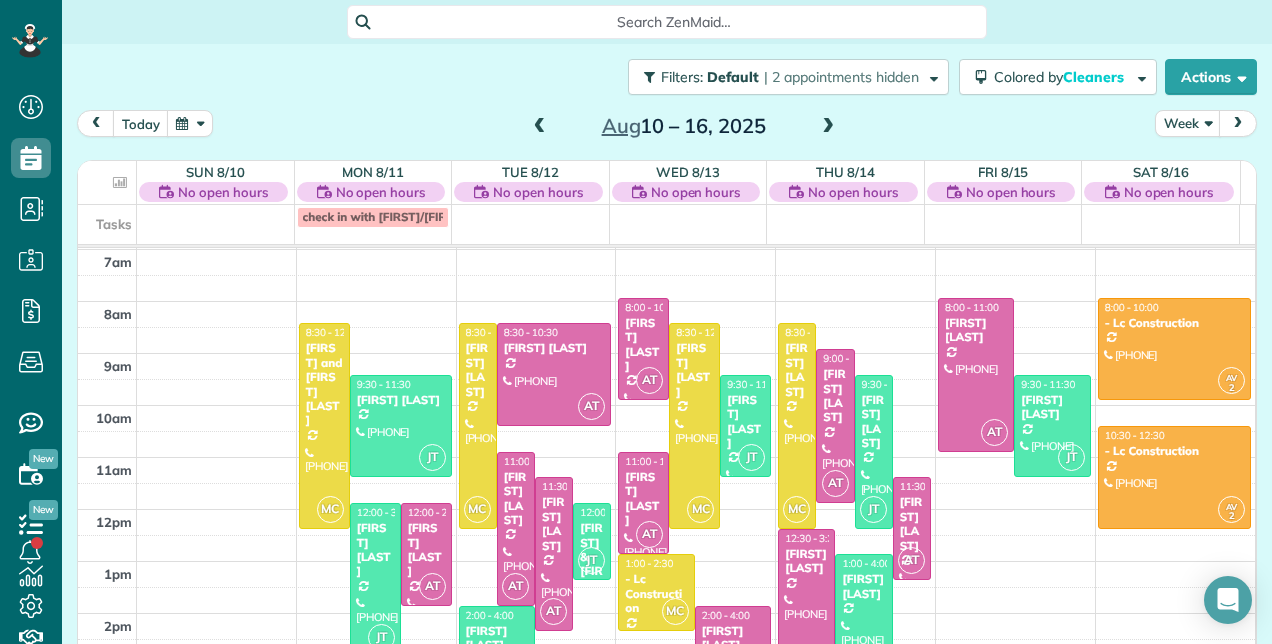 click at bounding box center (540, 127) 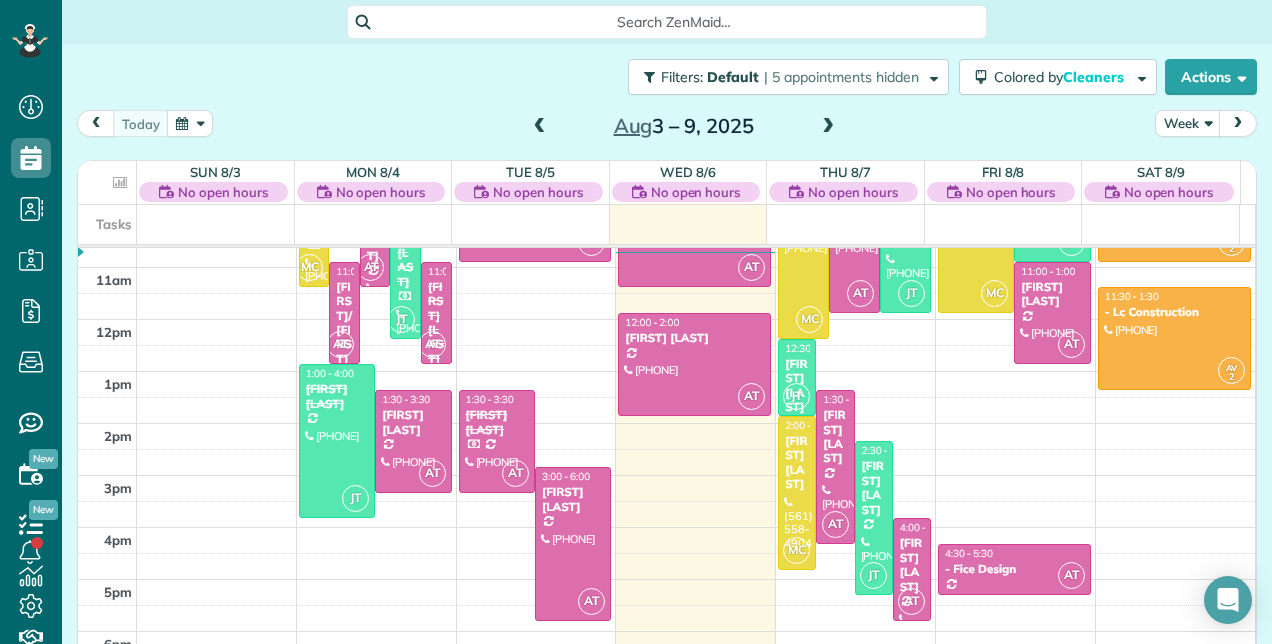 scroll, scrollTop: 348, scrollLeft: 0, axis: vertical 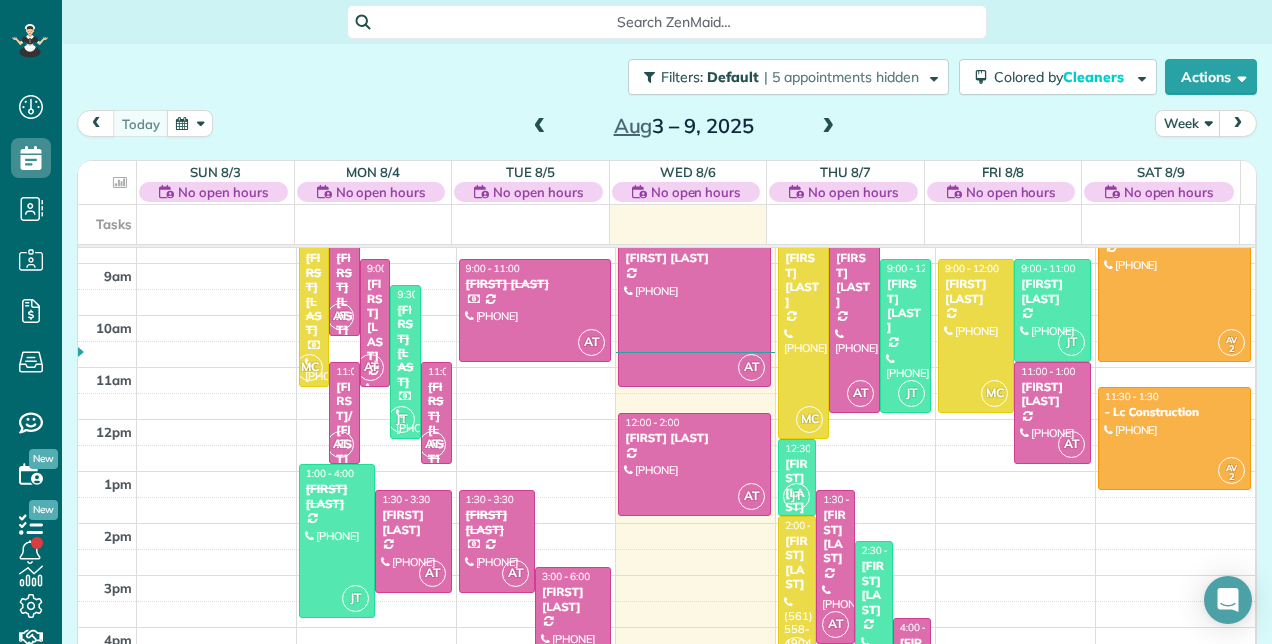 click at bounding box center [828, 127] 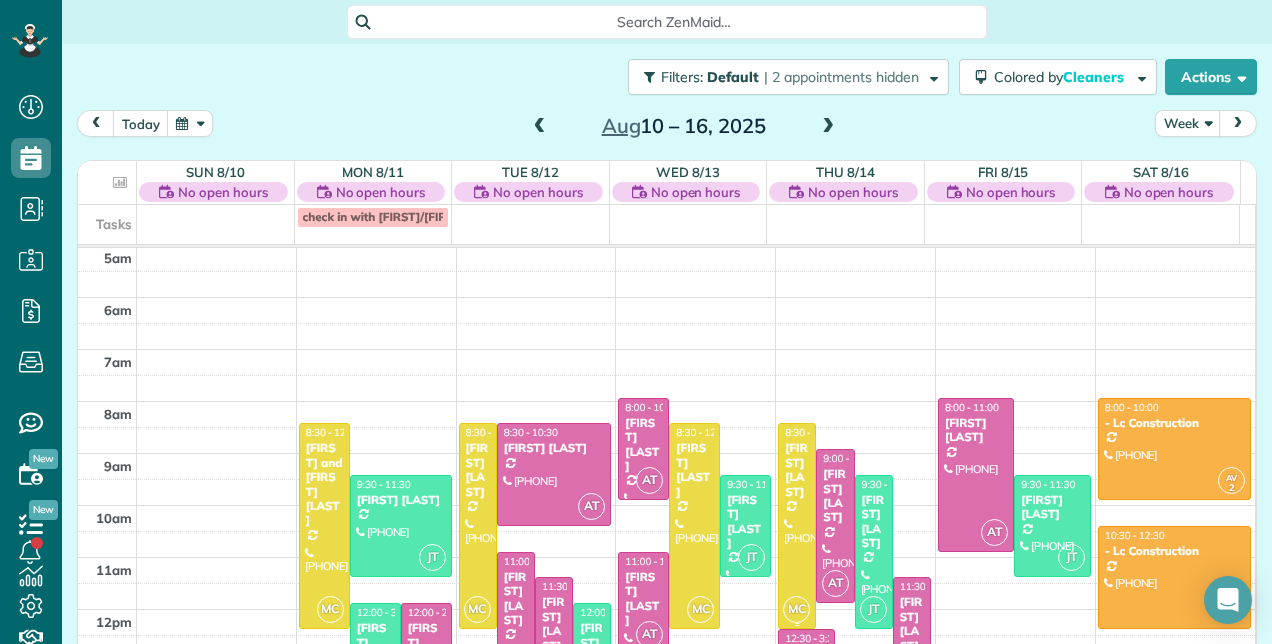 scroll, scrollTop: 258, scrollLeft: 0, axis: vertical 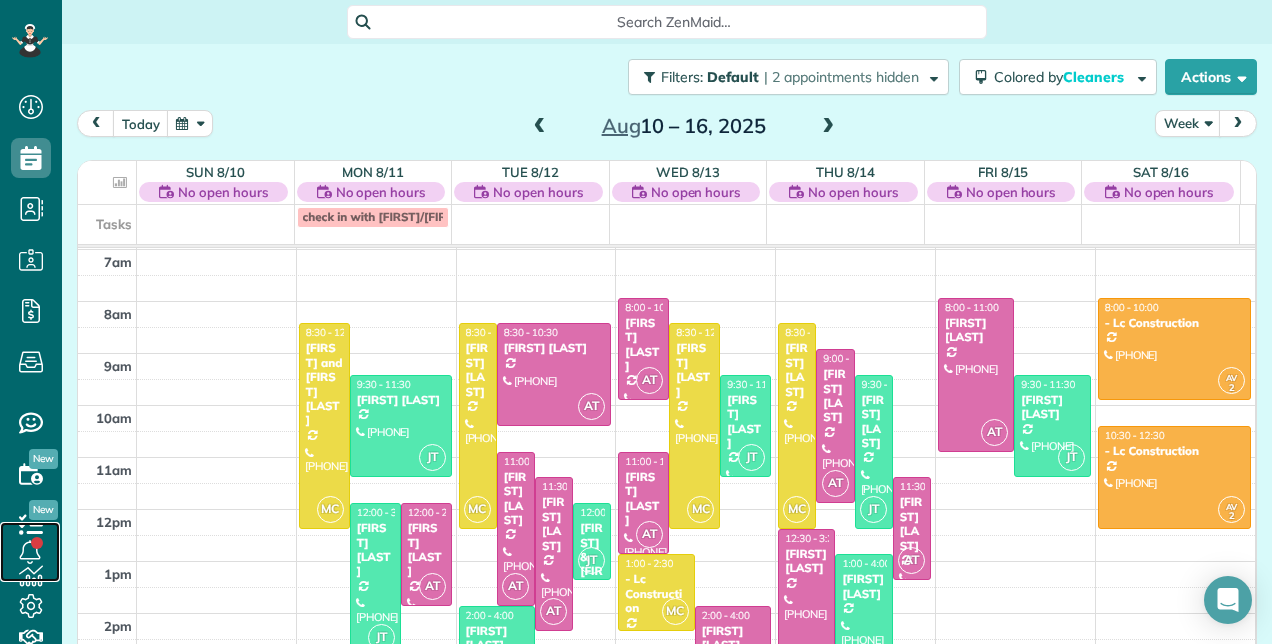 click at bounding box center [30, 552] 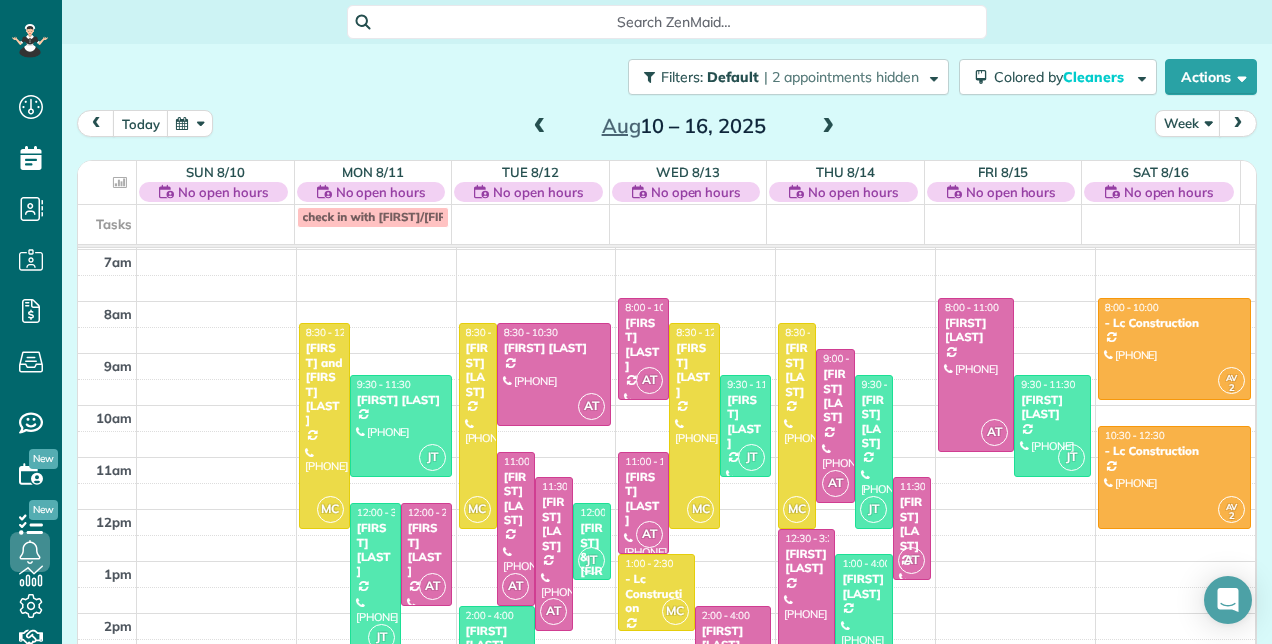 click at bounding box center (540, 127) 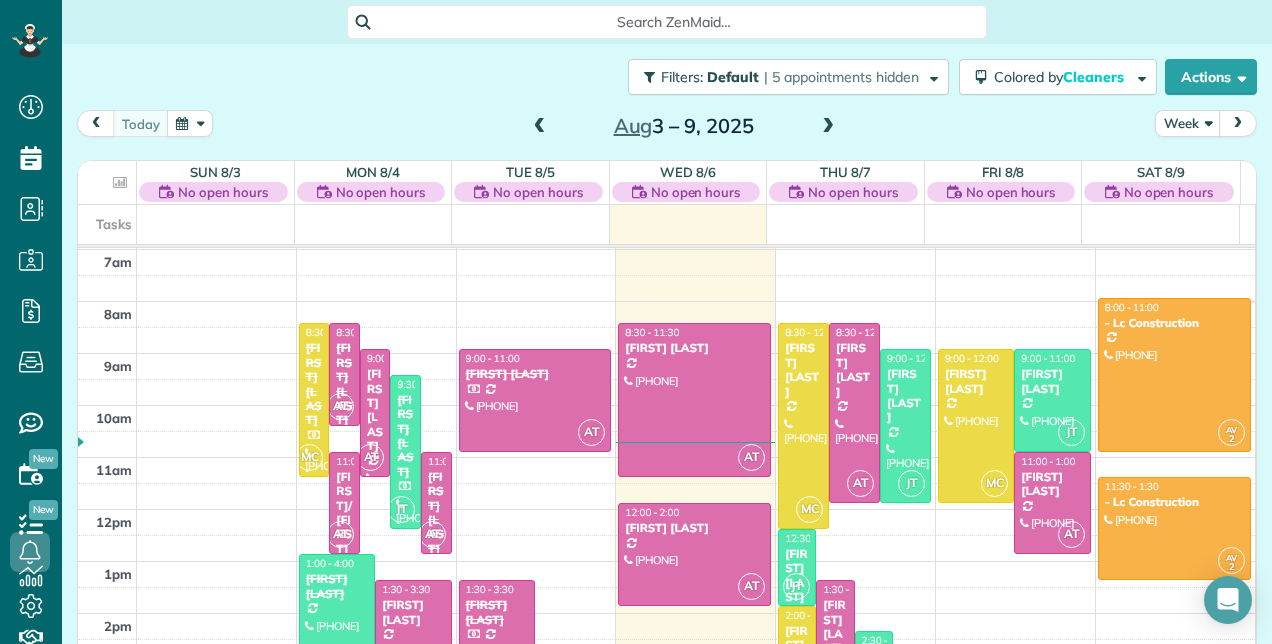 click at bounding box center (540, 127) 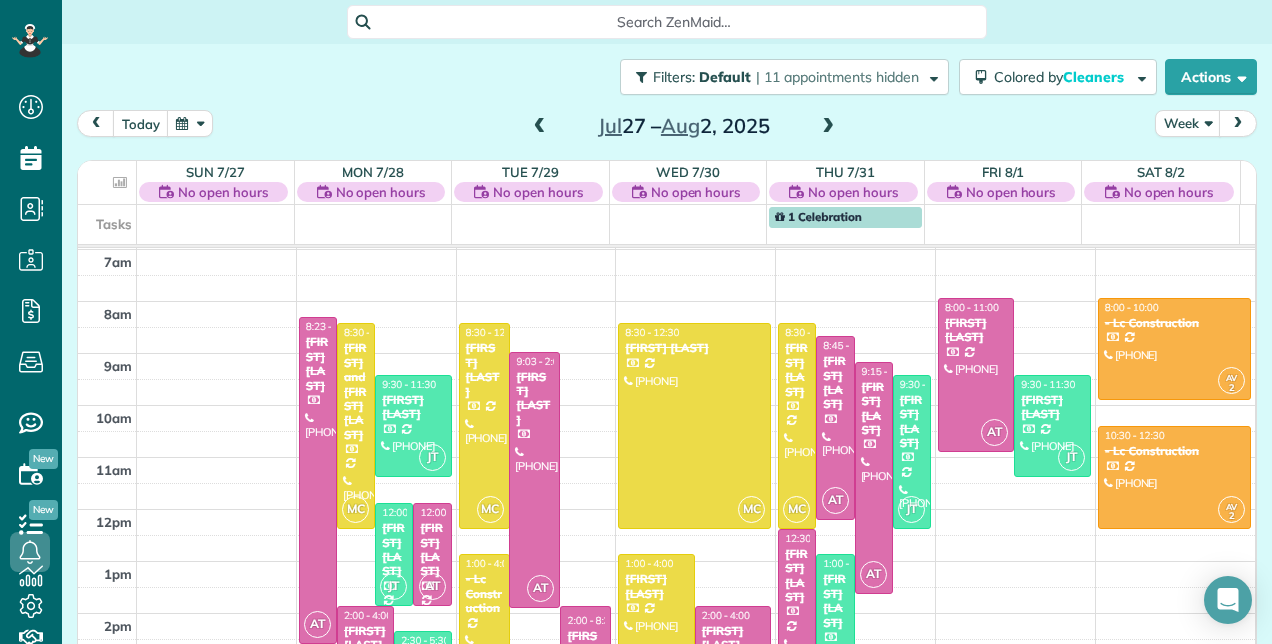 click on "1 Celebration" at bounding box center [818, 216] 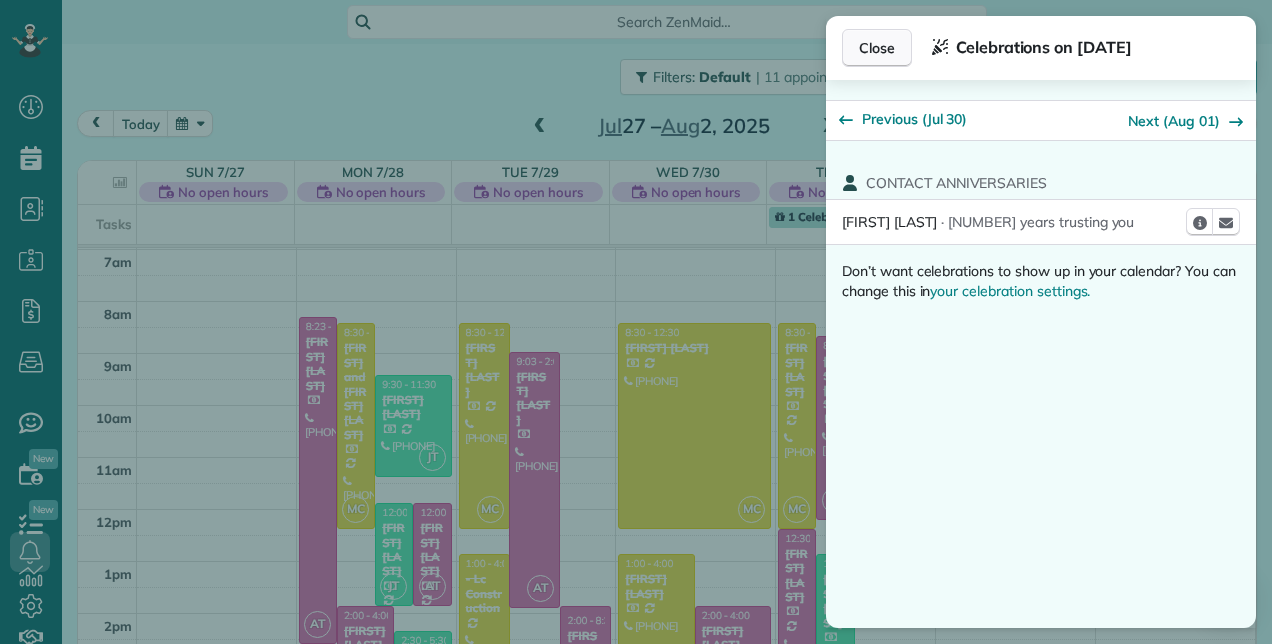 click on "Close" at bounding box center [877, 48] 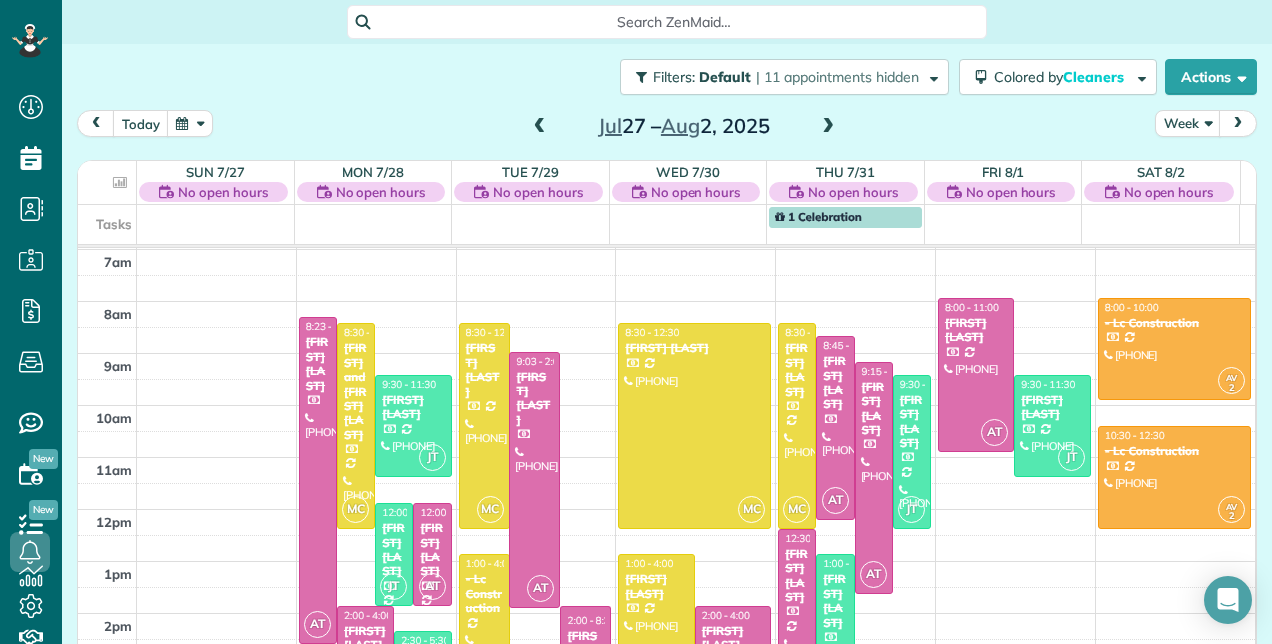 click at bounding box center (828, 127) 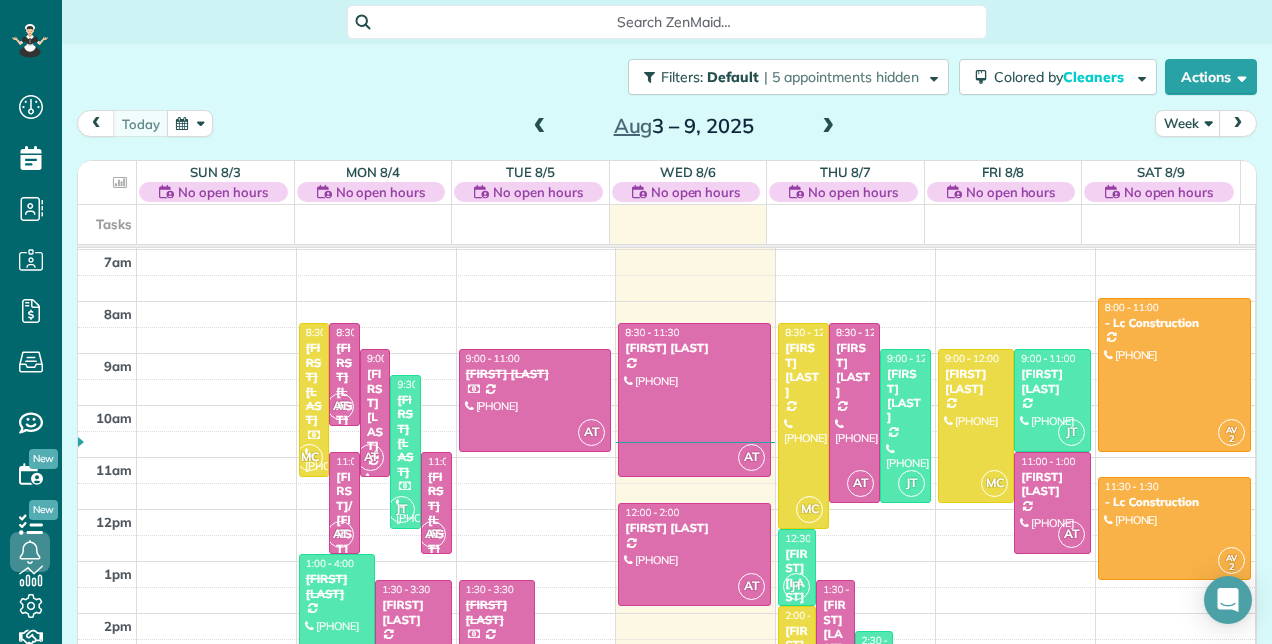 click at bounding box center (828, 127) 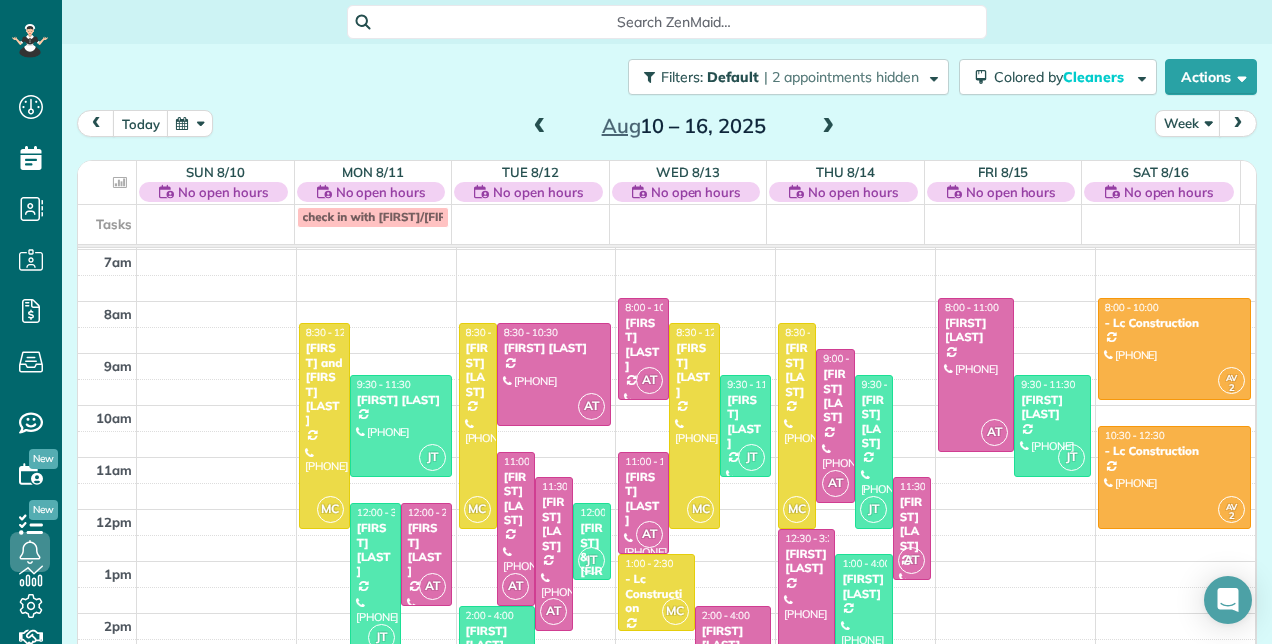 click at bounding box center [540, 127] 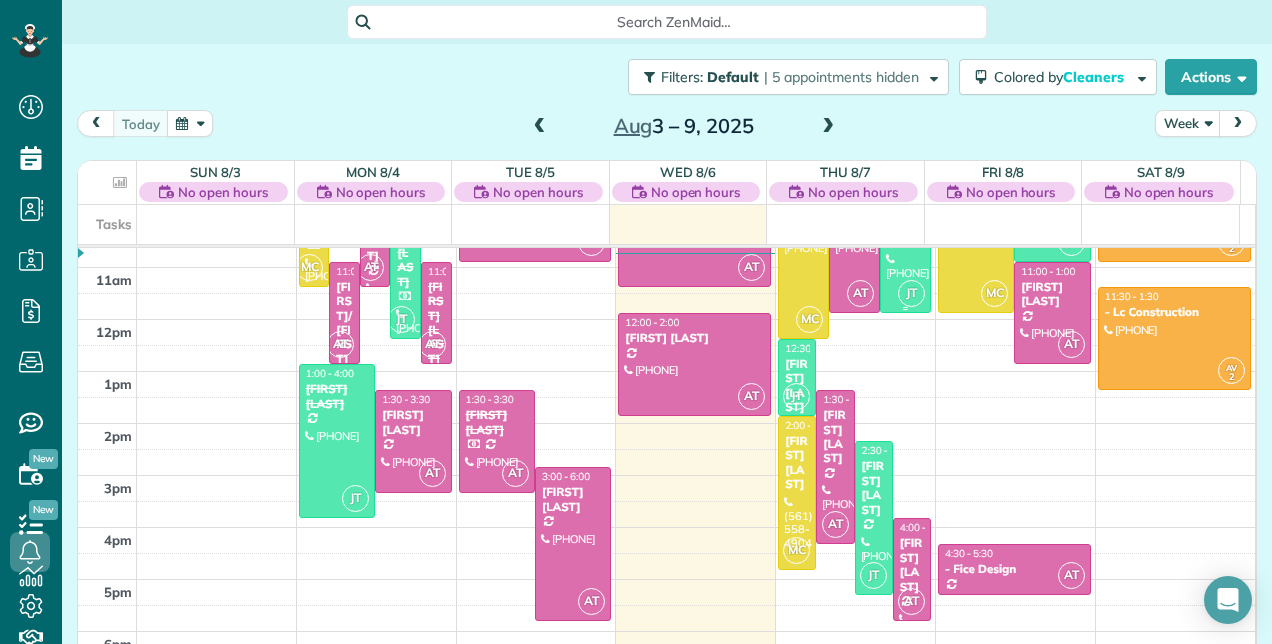 scroll, scrollTop: 0, scrollLeft: 0, axis: both 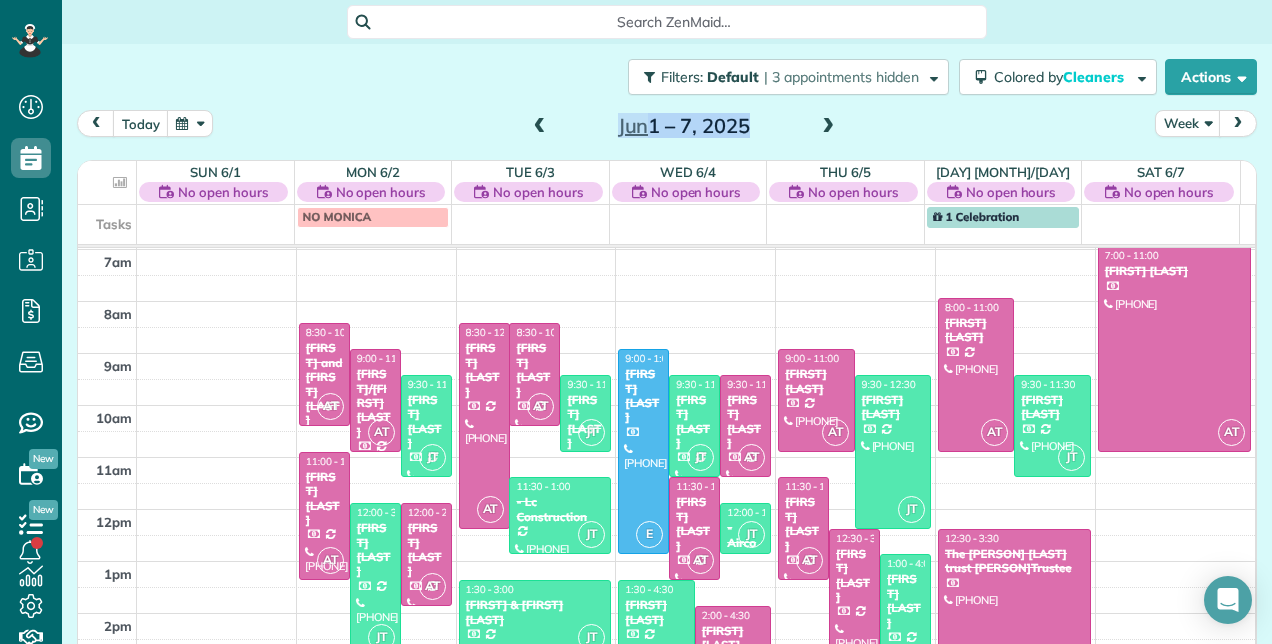 click at bounding box center (540, 127) 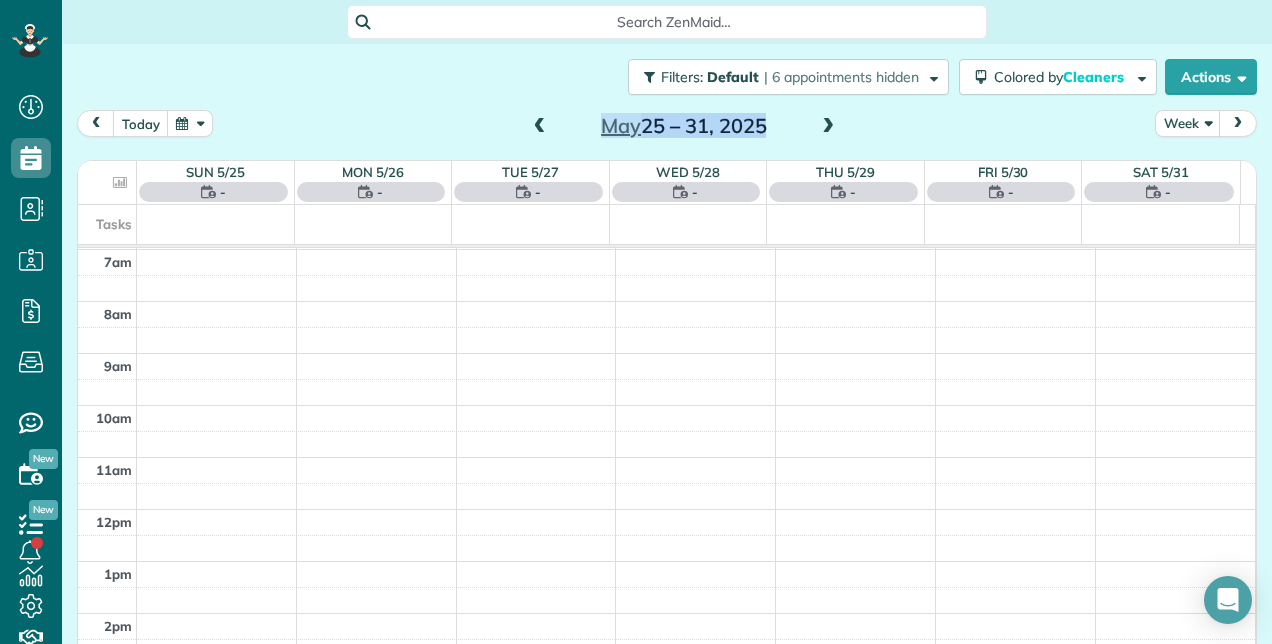click at bounding box center [828, 127] 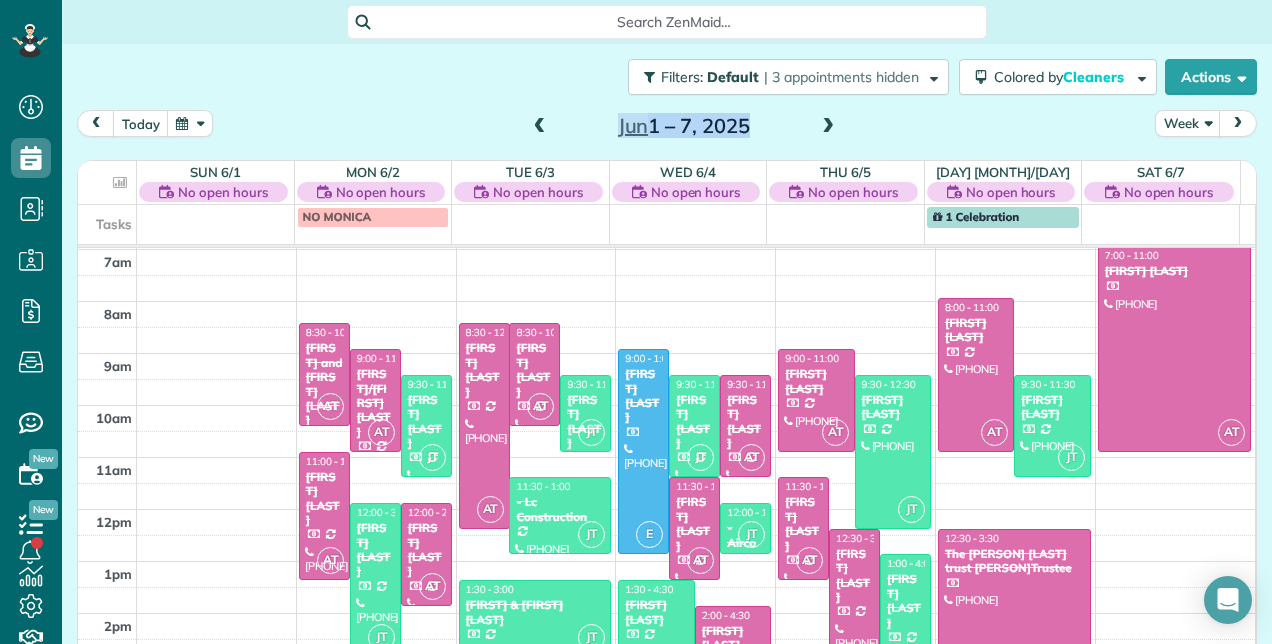 click at bounding box center (828, 127) 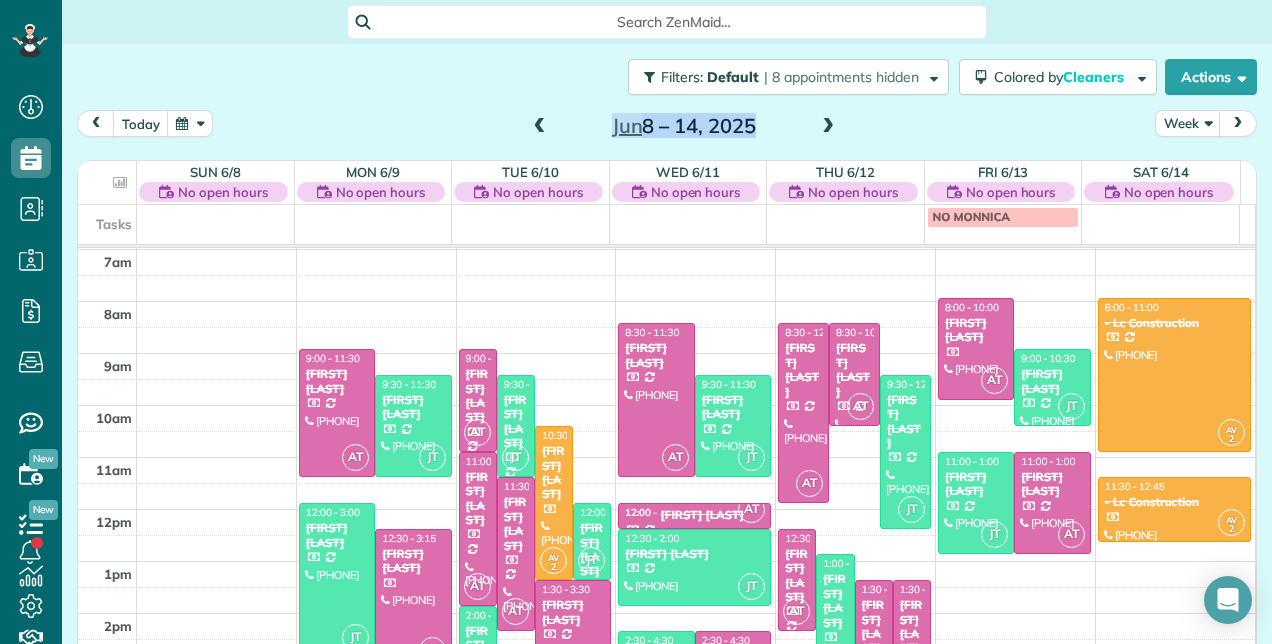 click at bounding box center [828, 127] 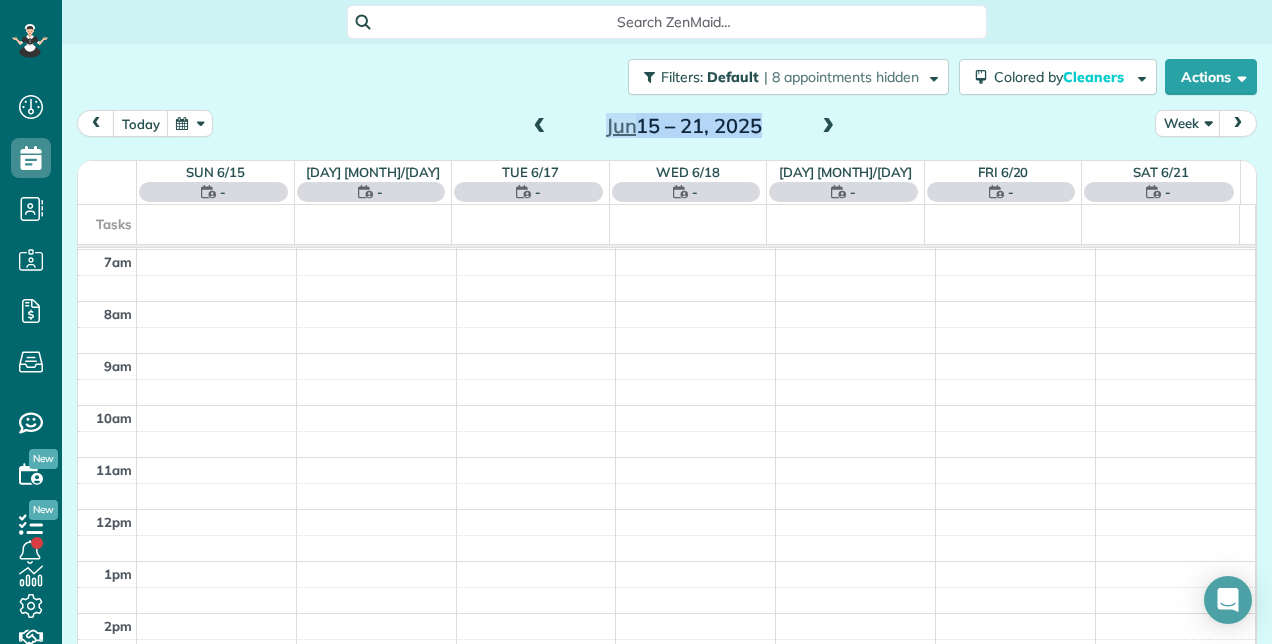 click at bounding box center [828, 127] 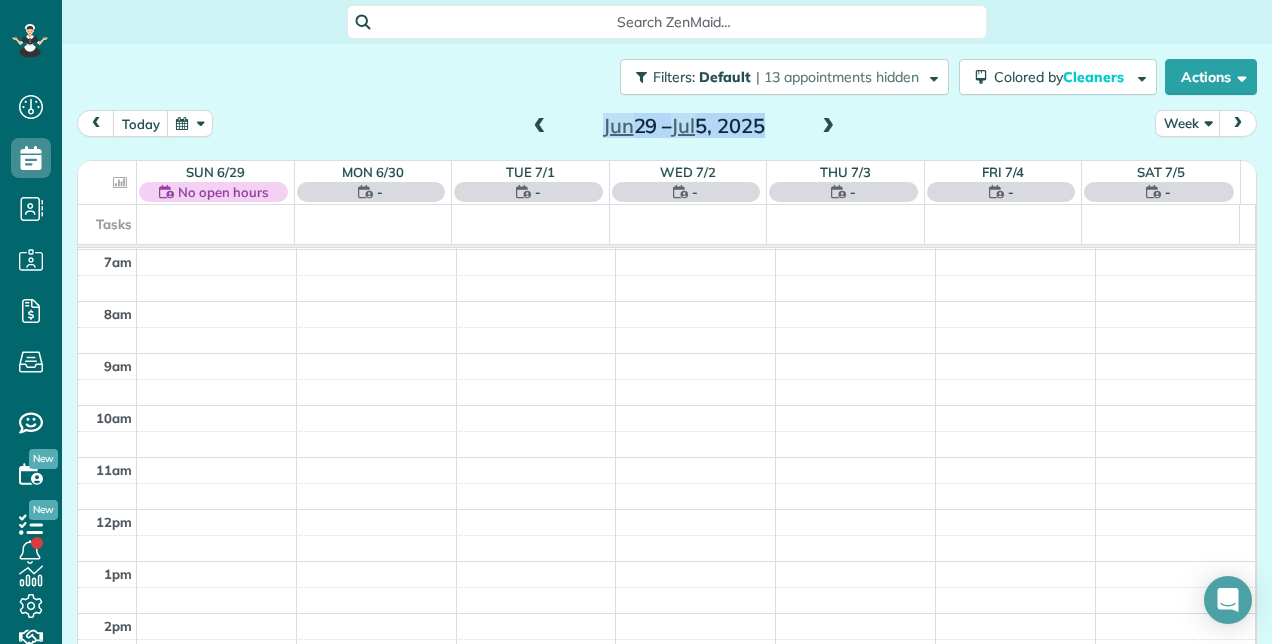 click at bounding box center (828, 127) 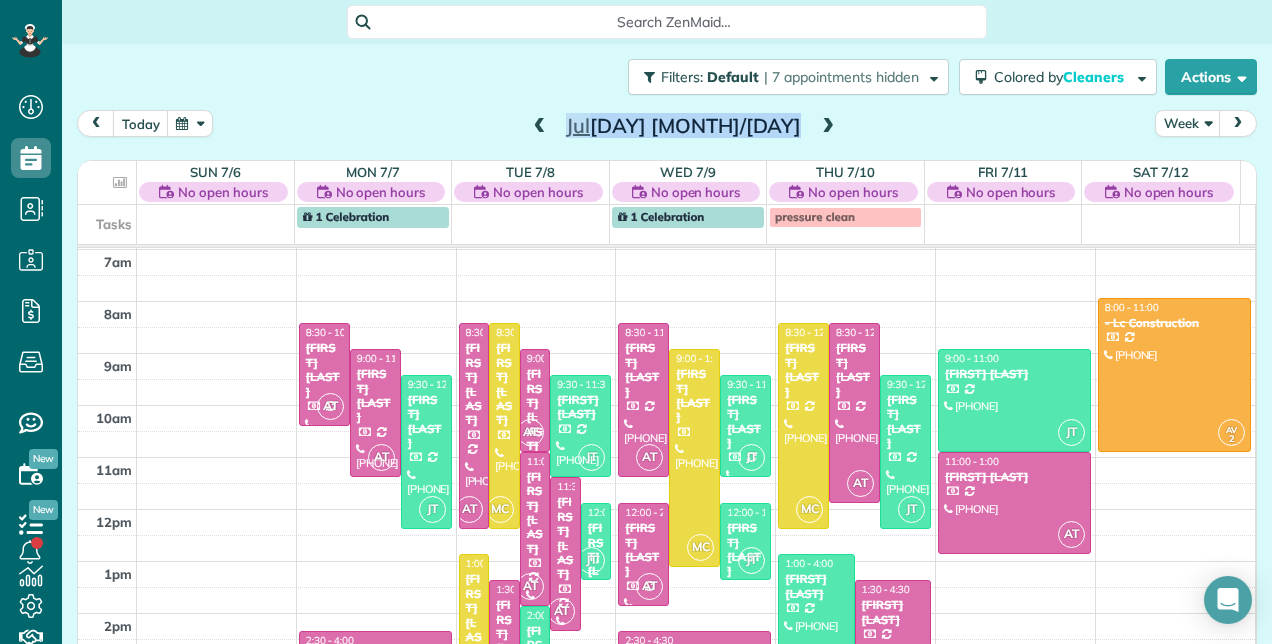 click at bounding box center (828, 127) 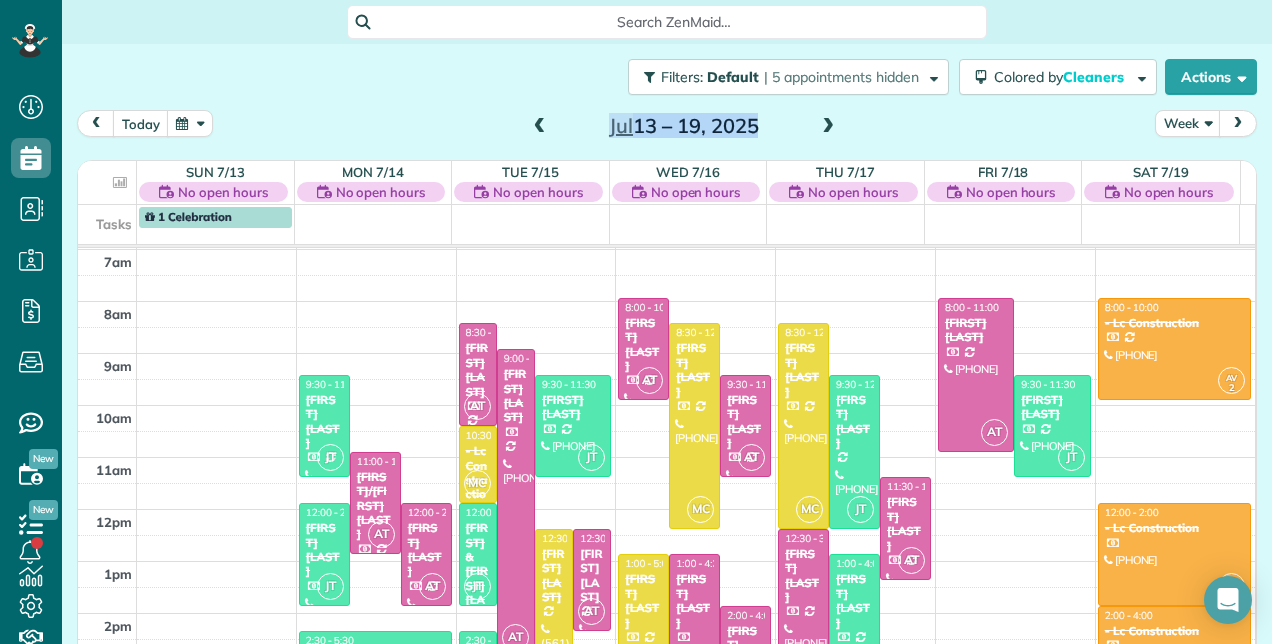click at bounding box center [828, 127] 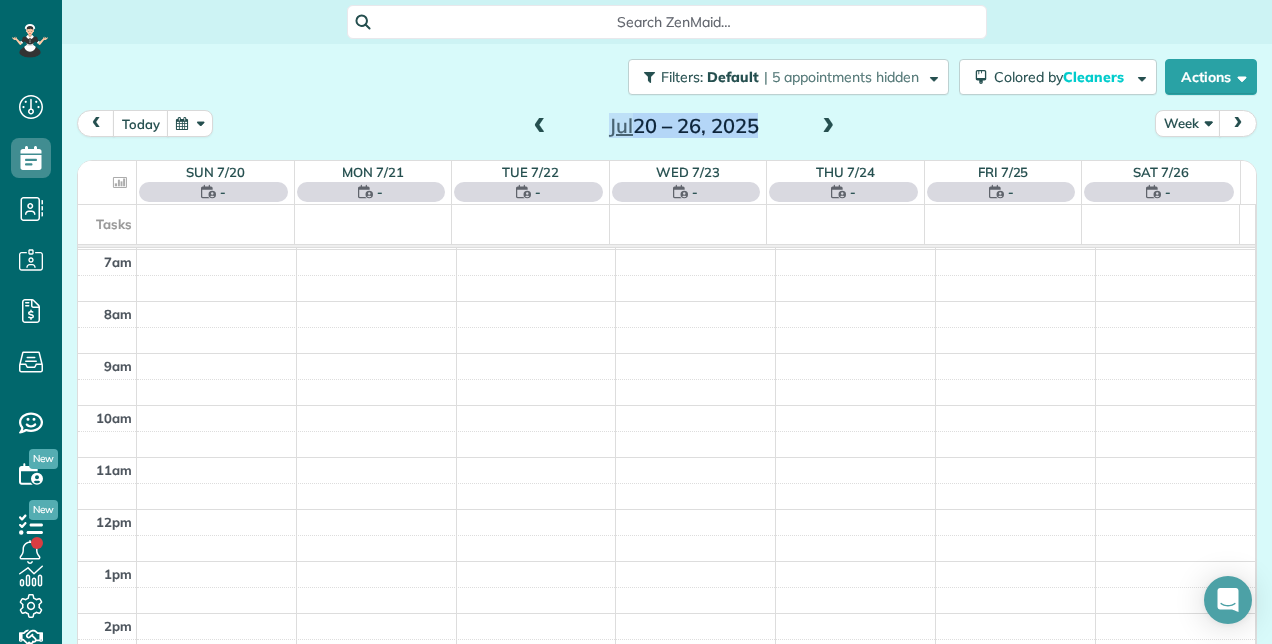 click at bounding box center (828, 127) 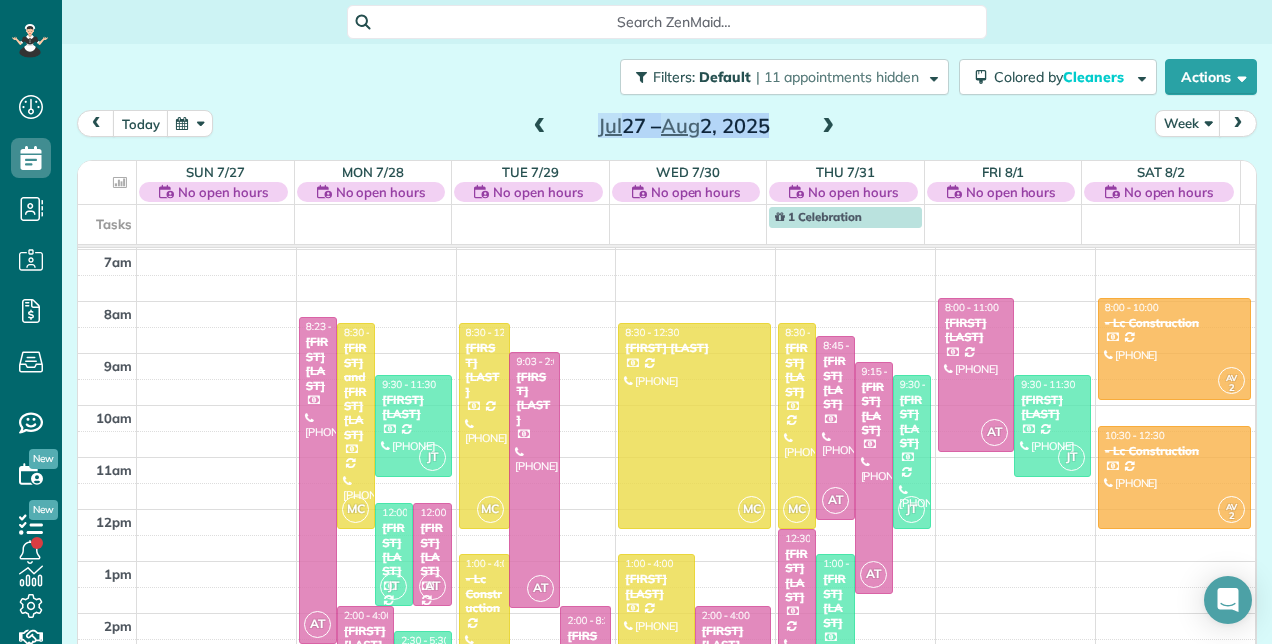 click at bounding box center [828, 127] 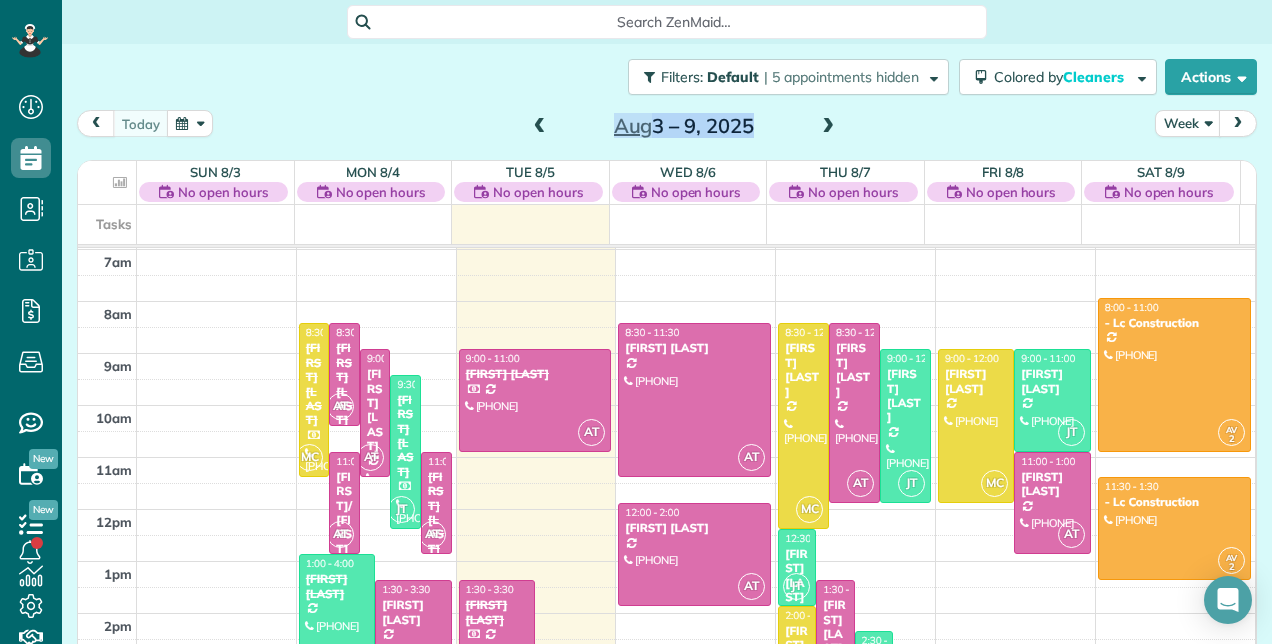 click at bounding box center (828, 127) 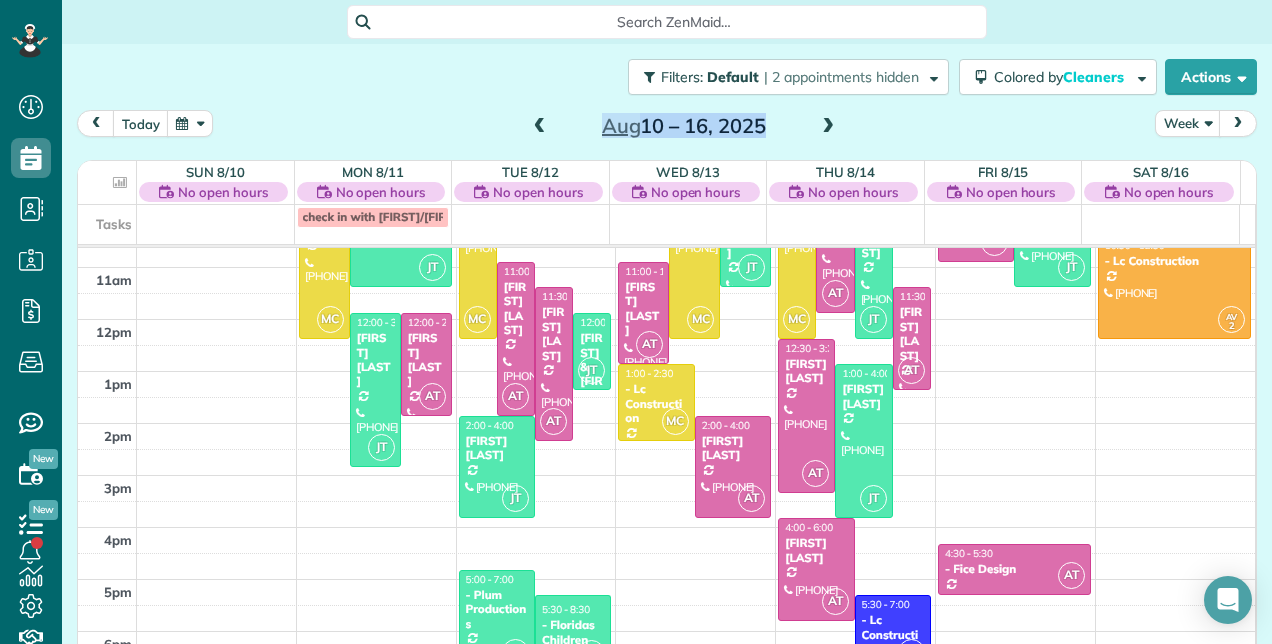 scroll, scrollTop: 248, scrollLeft: 0, axis: vertical 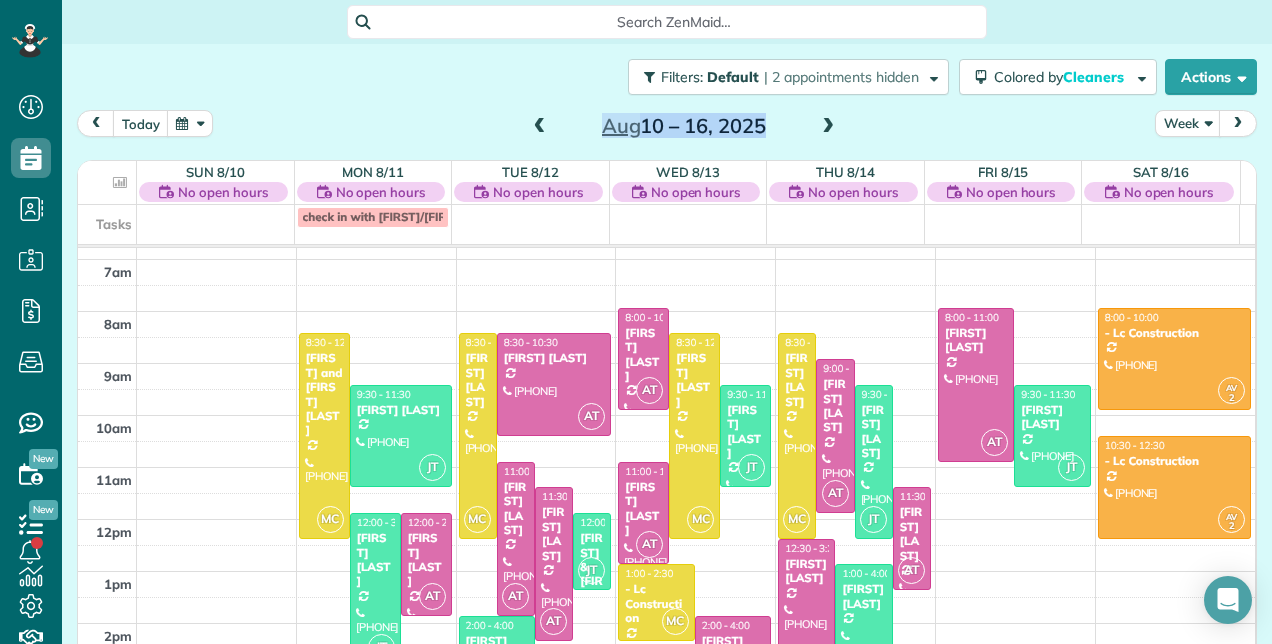 click at bounding box center [540, 127] 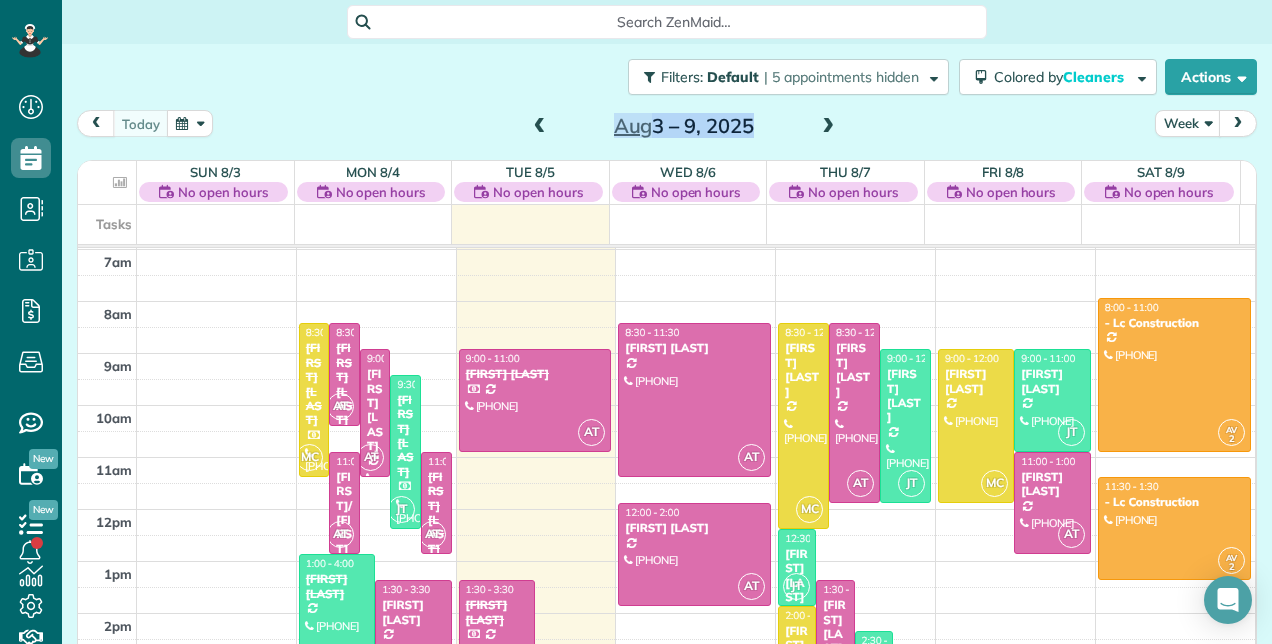 click on "today   Week Aug  3 – 9, 2025" at bounding box center [667, 128] 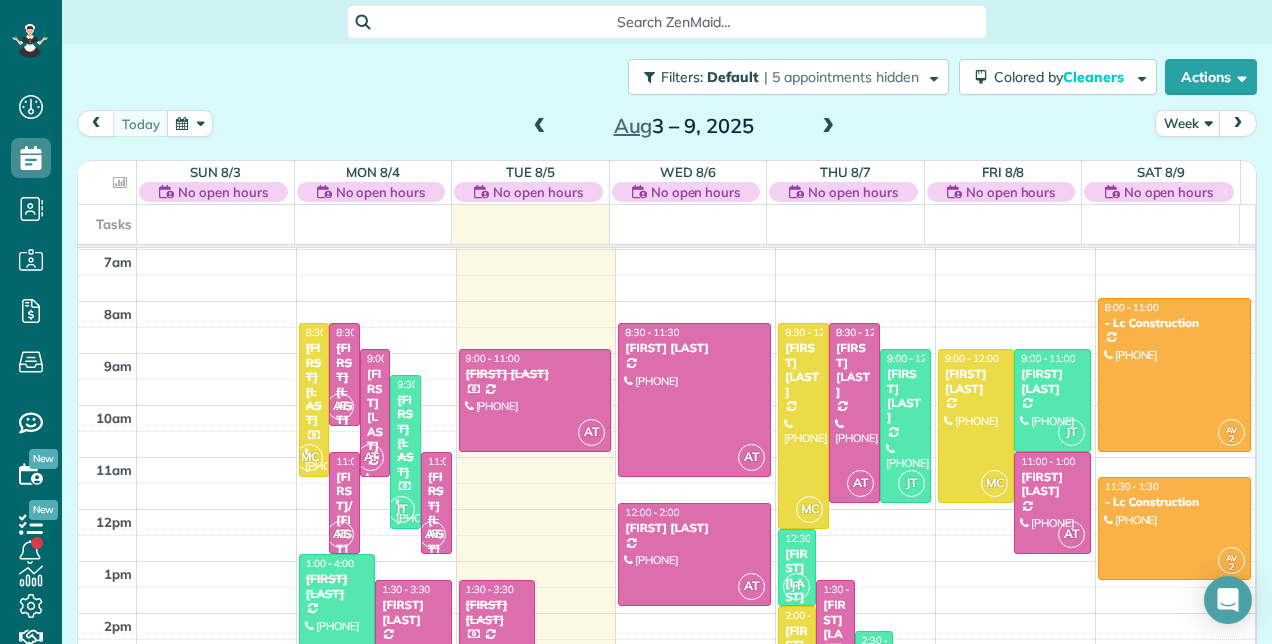 click at bounding box center (828, 127) 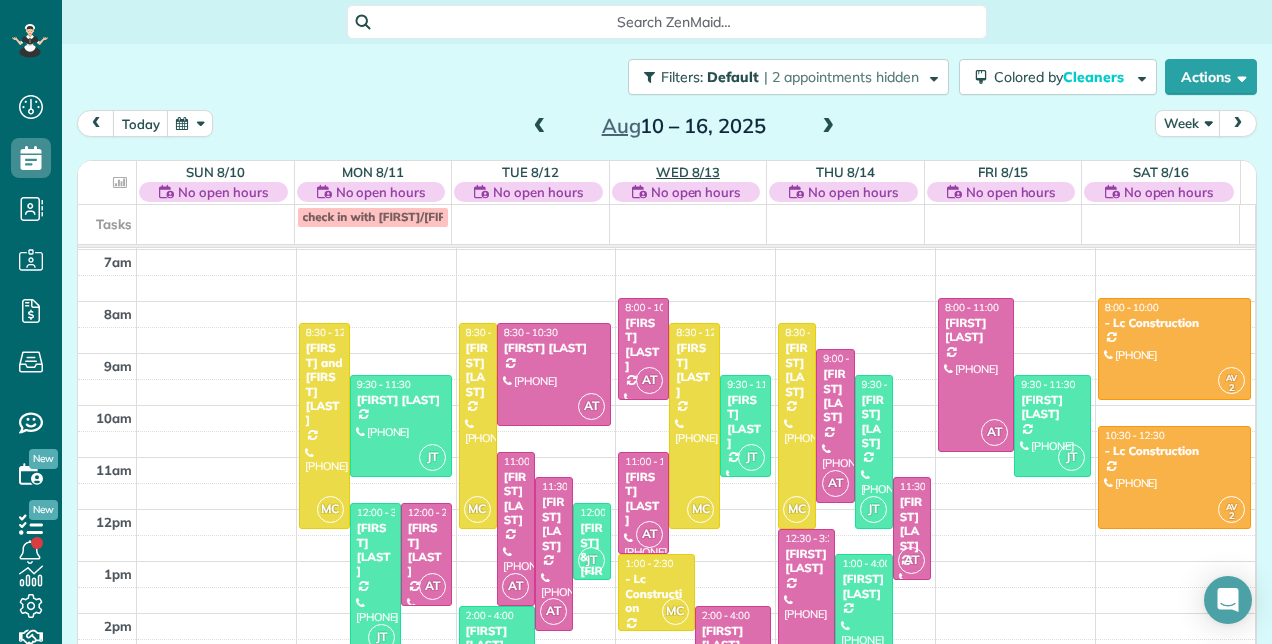 click on "Wed 8/13" at bounding box center [688, 172] 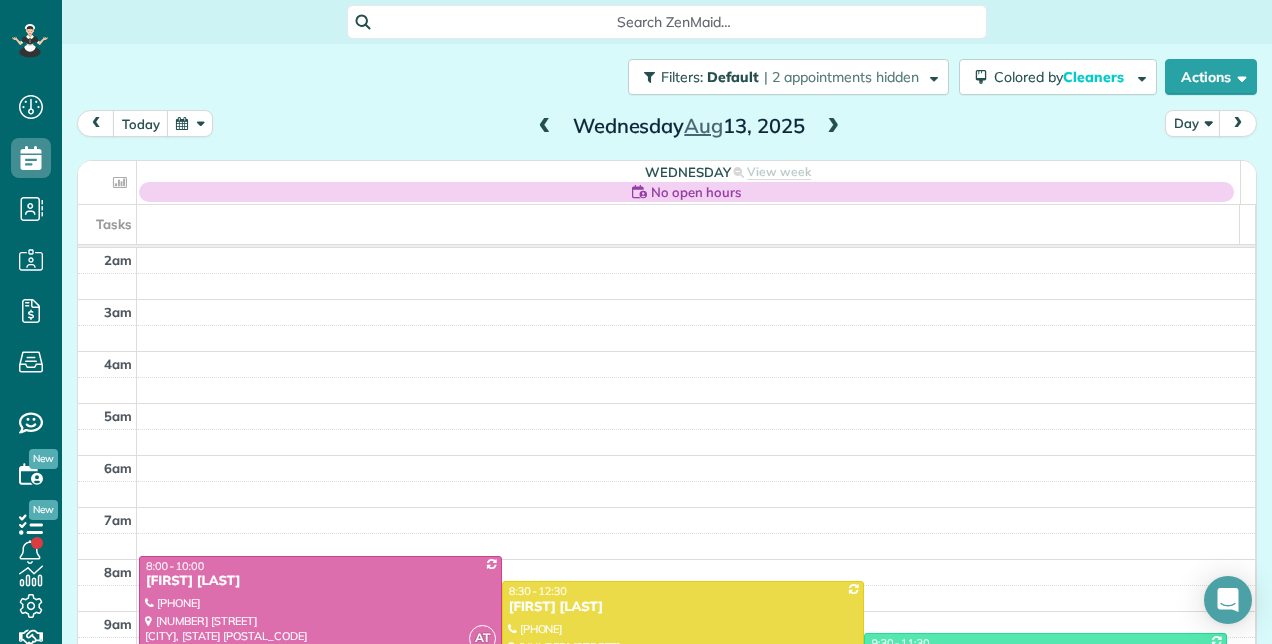 scroll, scrollTop: 258, scrollLeft: 0, axis: vertical 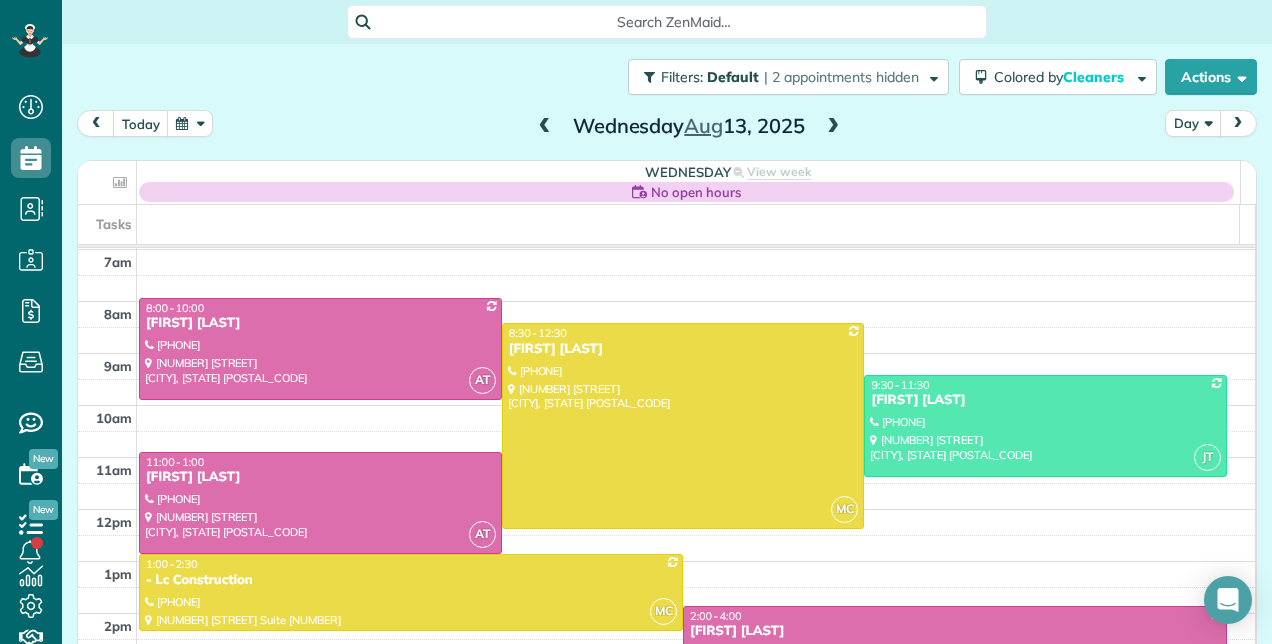 click on "Day" at bounding box center [1193, 123] 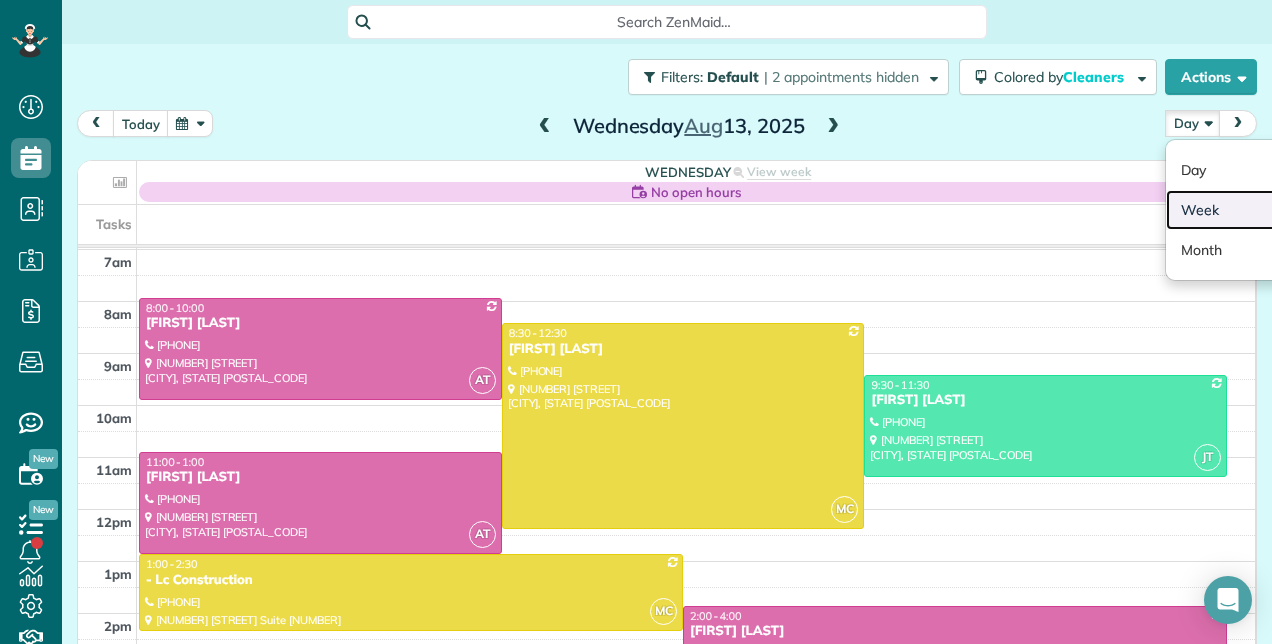 click on "Week" at bounding box center [1245, 210] 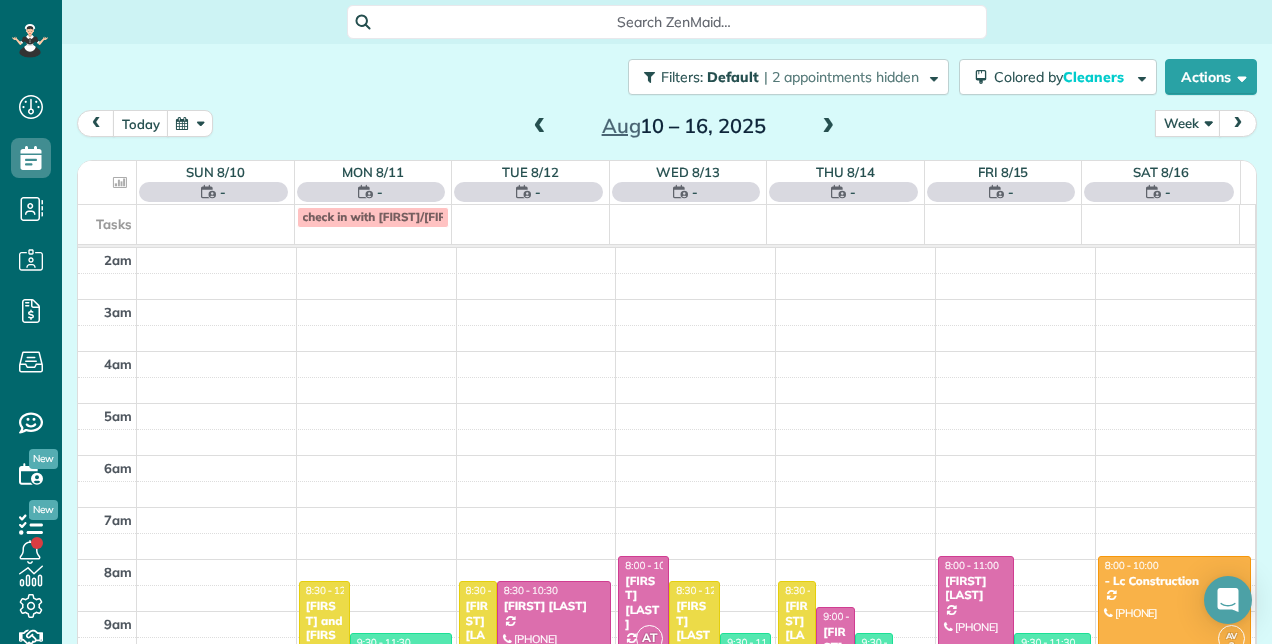 scroll, scrollTop: 258, scrollLeft: 0, axis: vertical 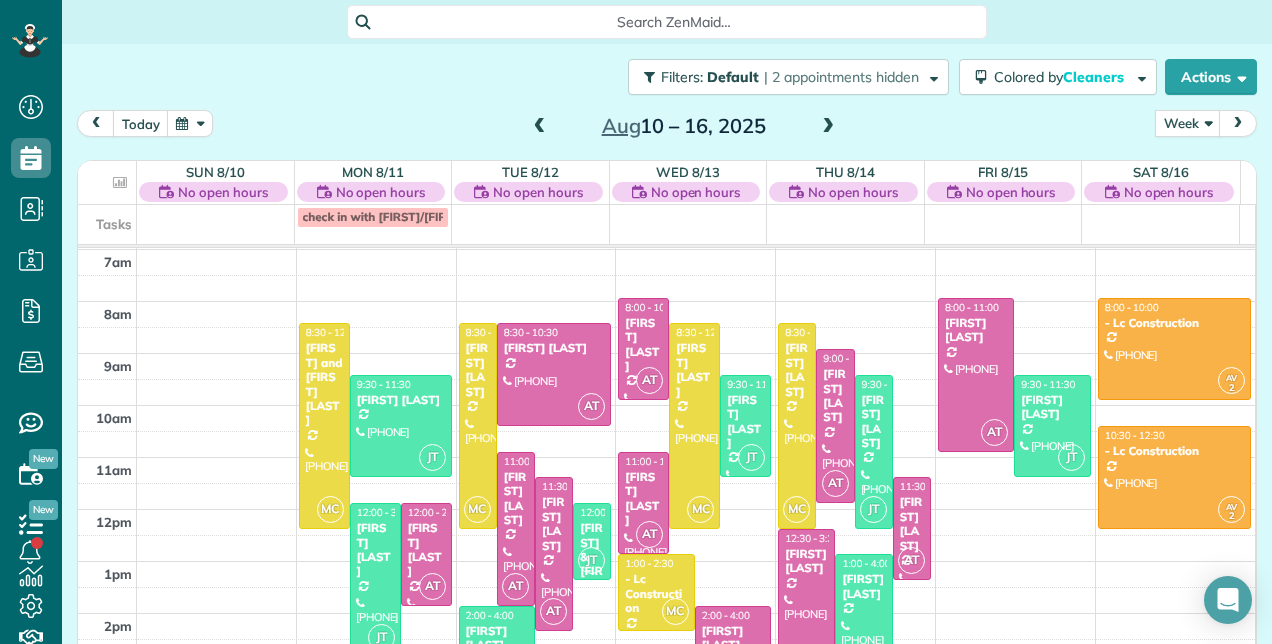 click on "No open hours" at bounding box center [686, 192] 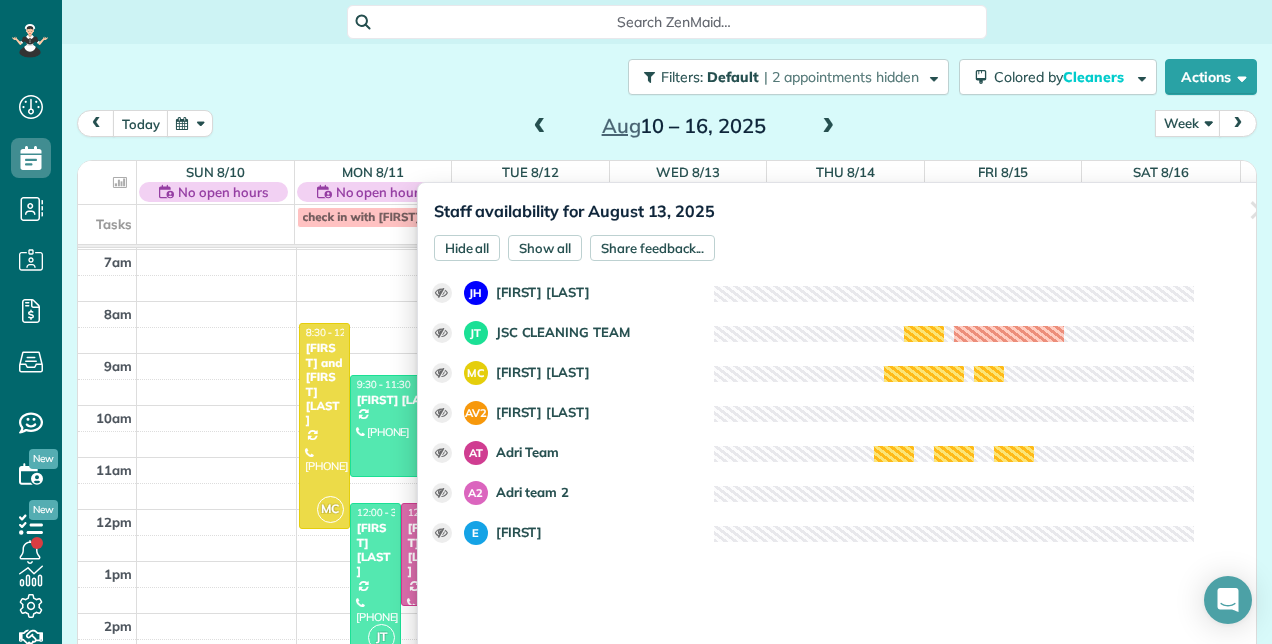 click on "✕" at bounding box center (1259, 210) 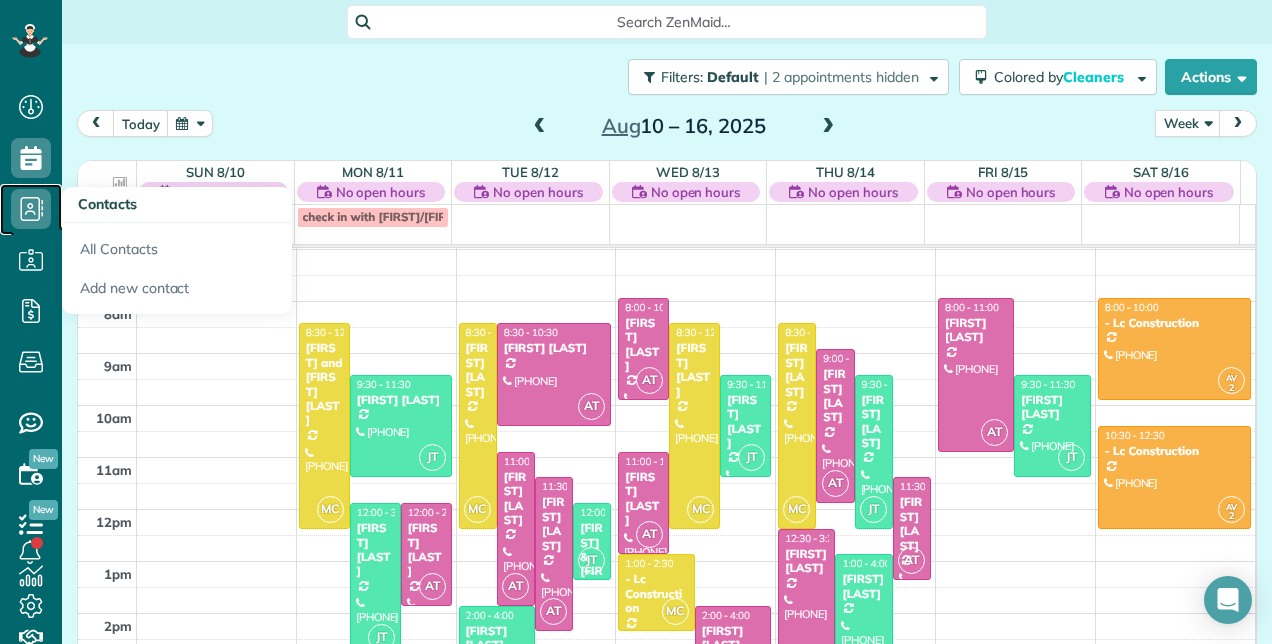 click 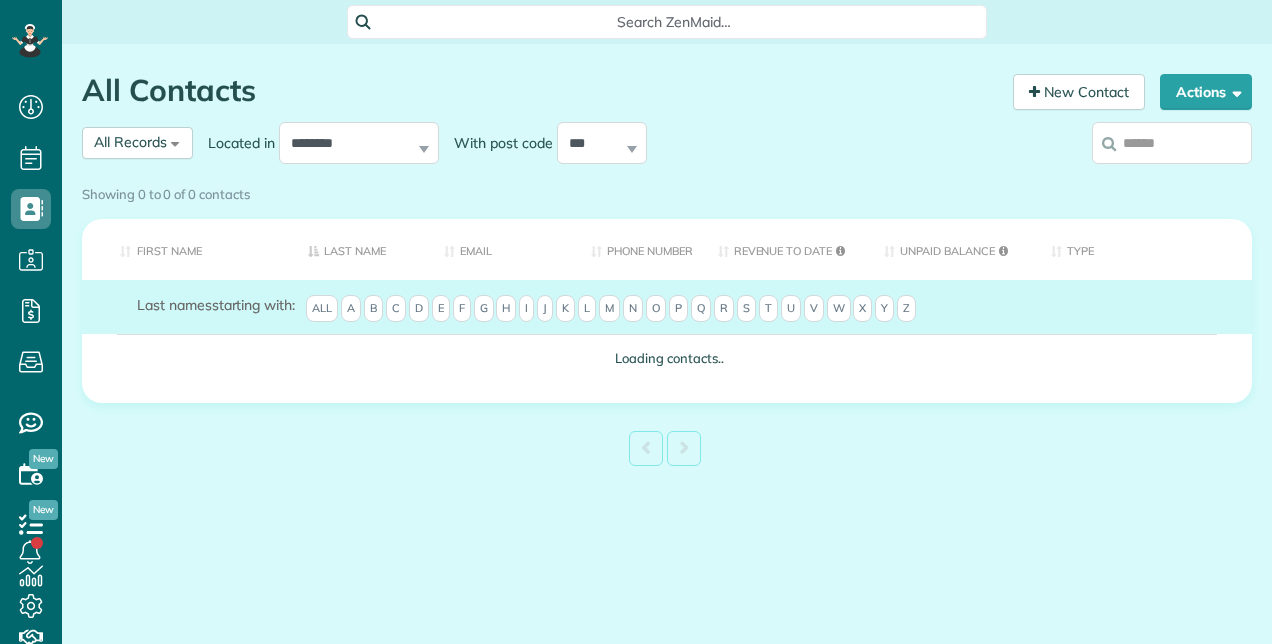 scroll, scrollTop: 0, scrollLeft: 0, axis: both 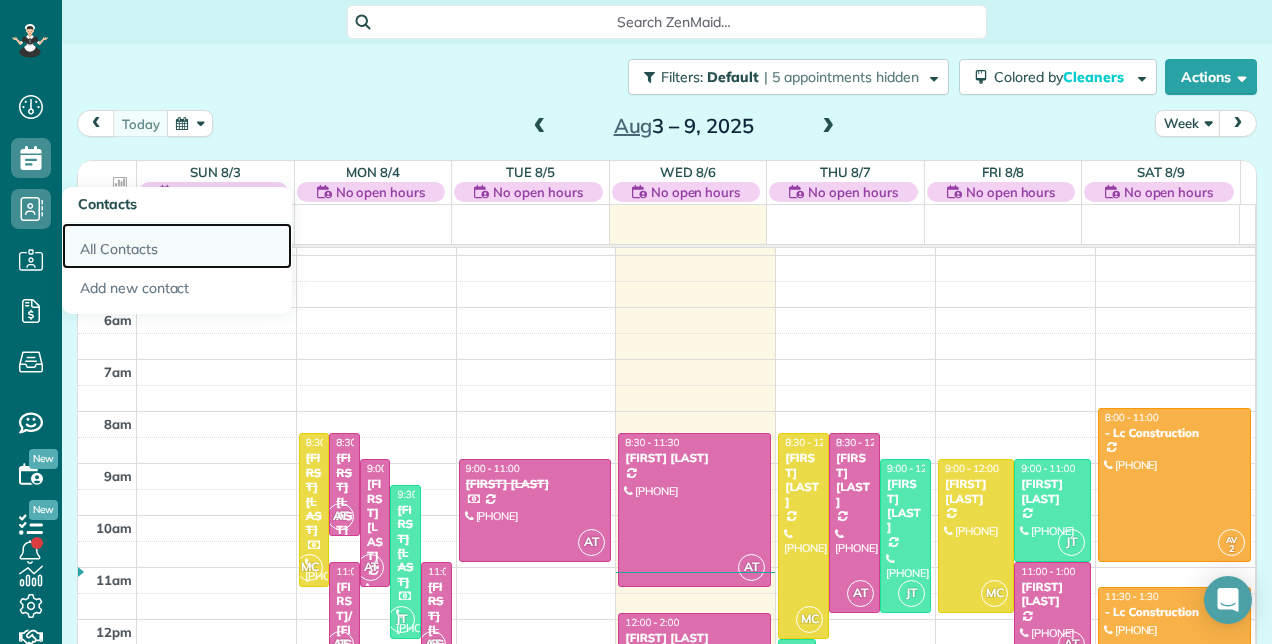 click on "All Contacts" at bounding box center [177, 246] 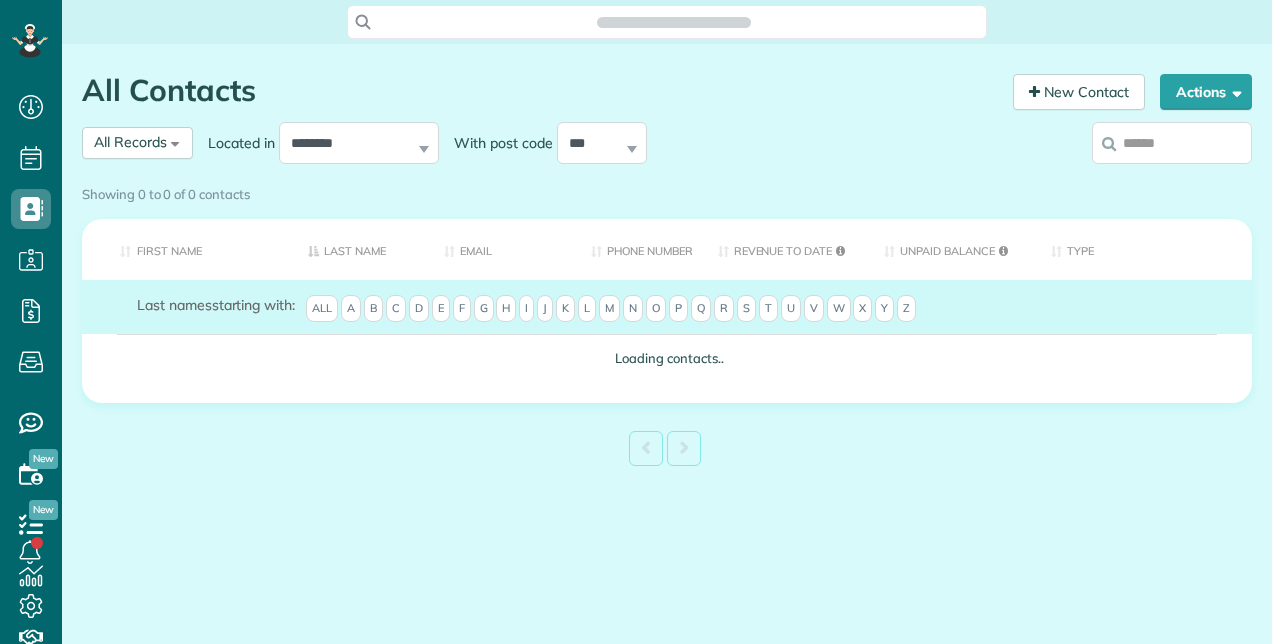 scroll, scrollTop: 0, scrollLeft: 0, axis: both 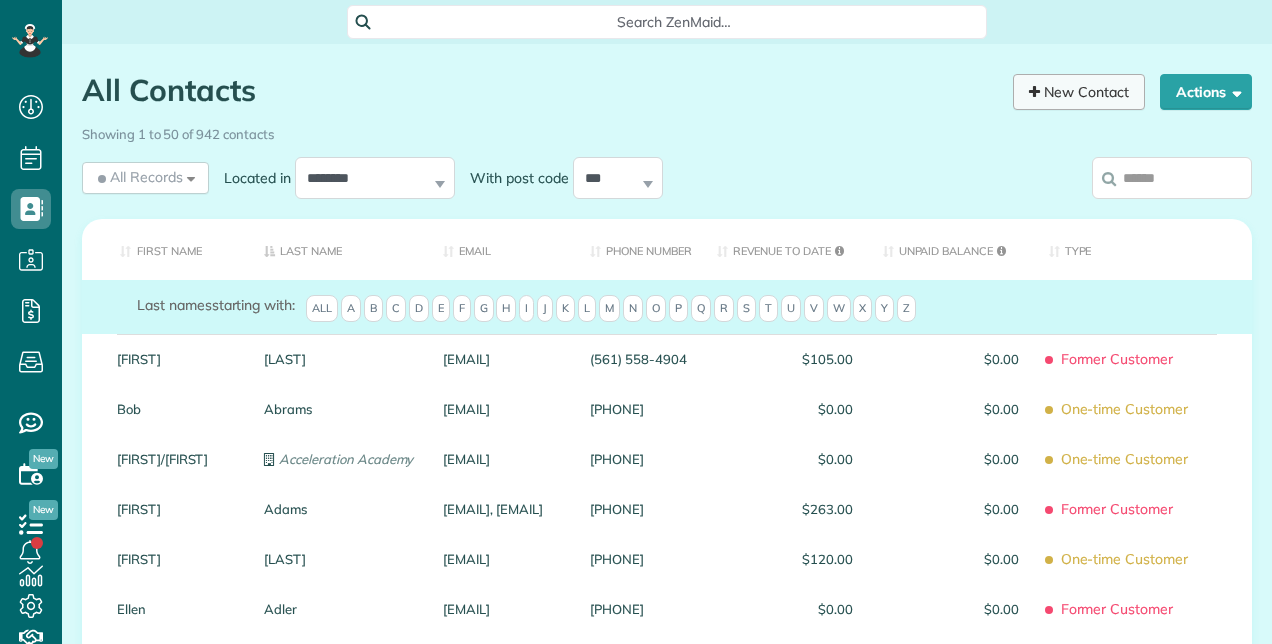 click on "New Contact" at bounding box center [1079, 92] 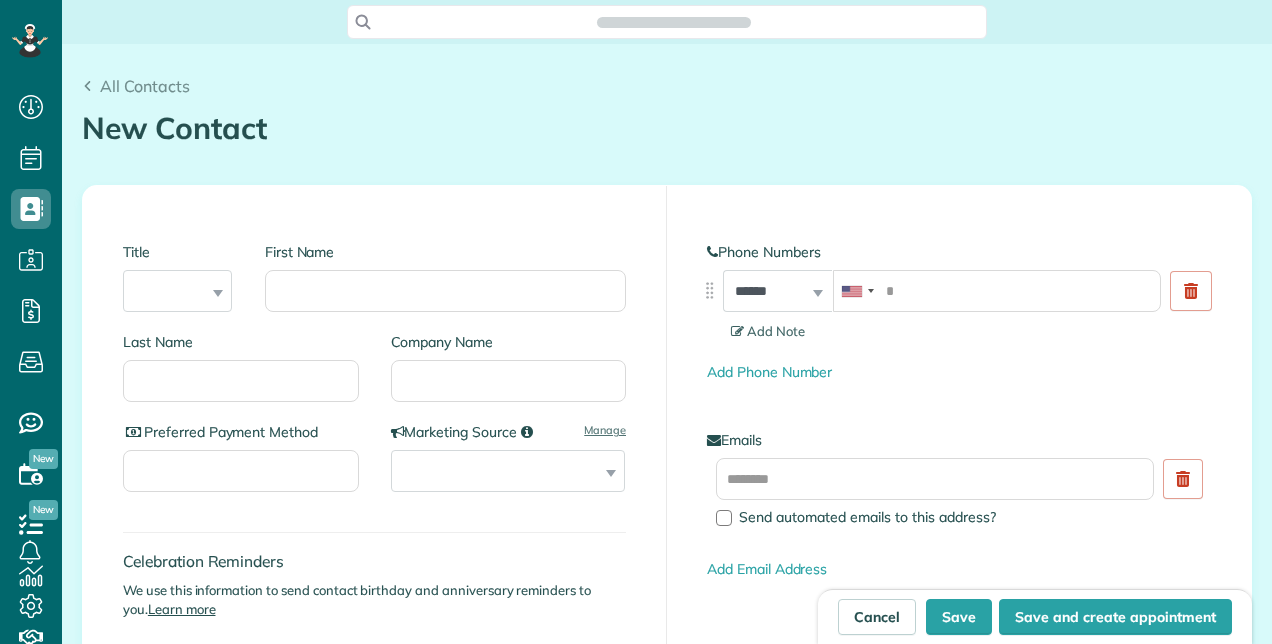 scroll, scrollTop: 0, scrollLeft: 0, axis: both 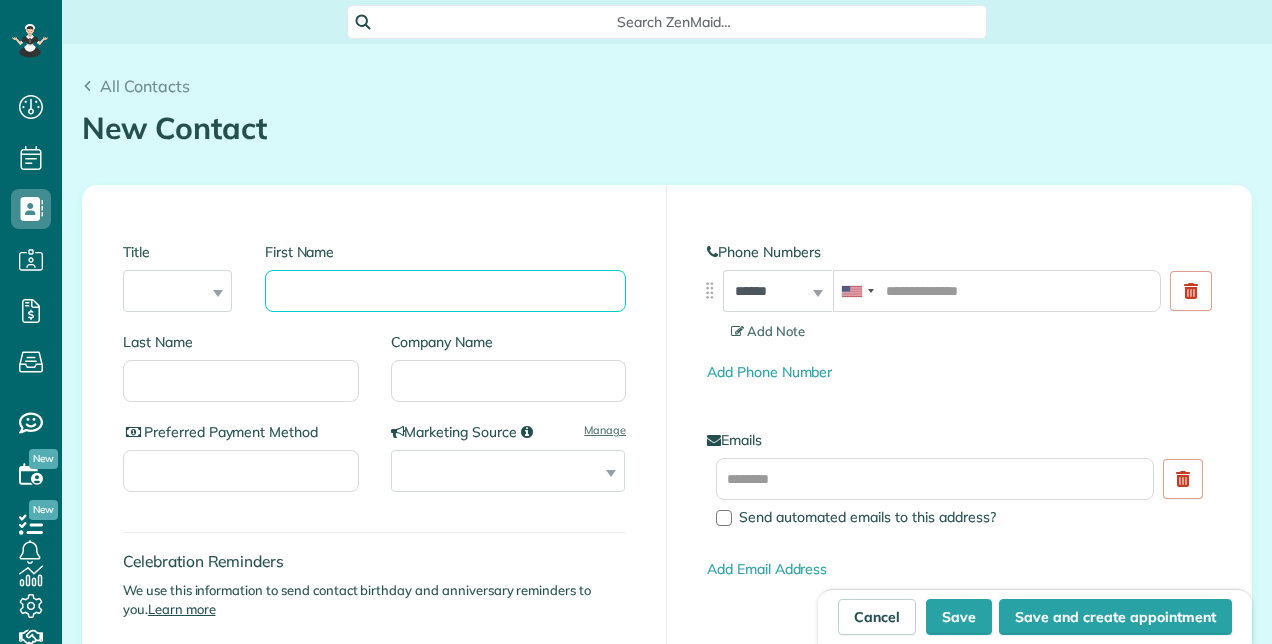 click on "First Name" at bounding box center (445, 291) 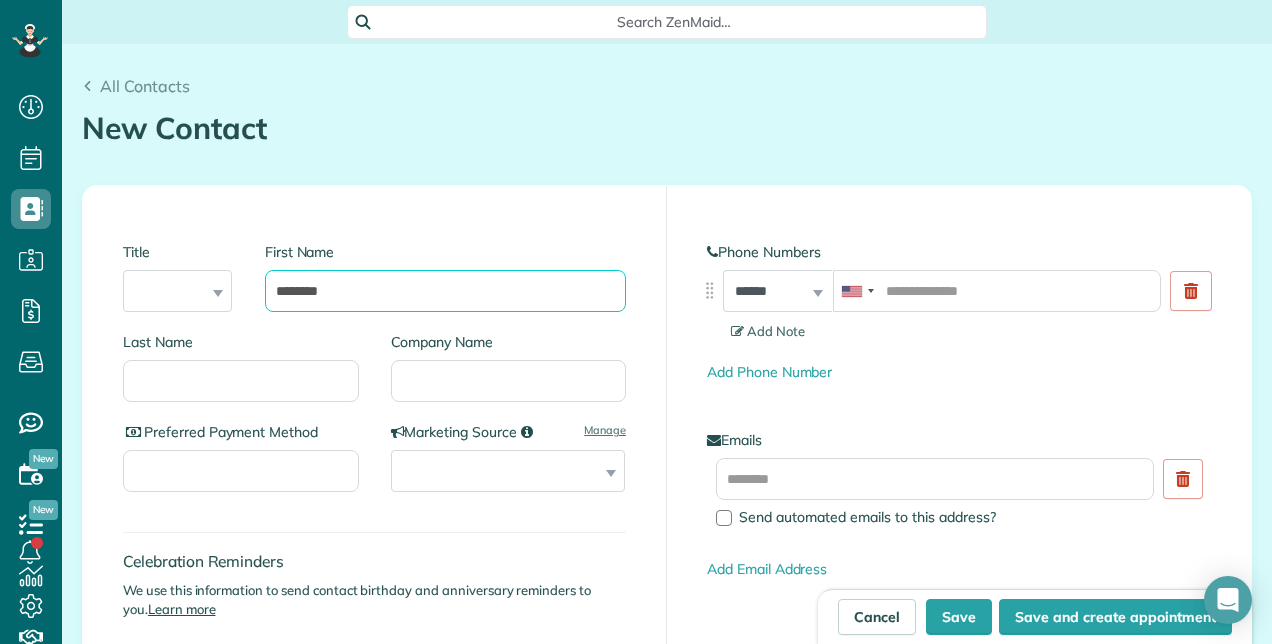 type on "*******" 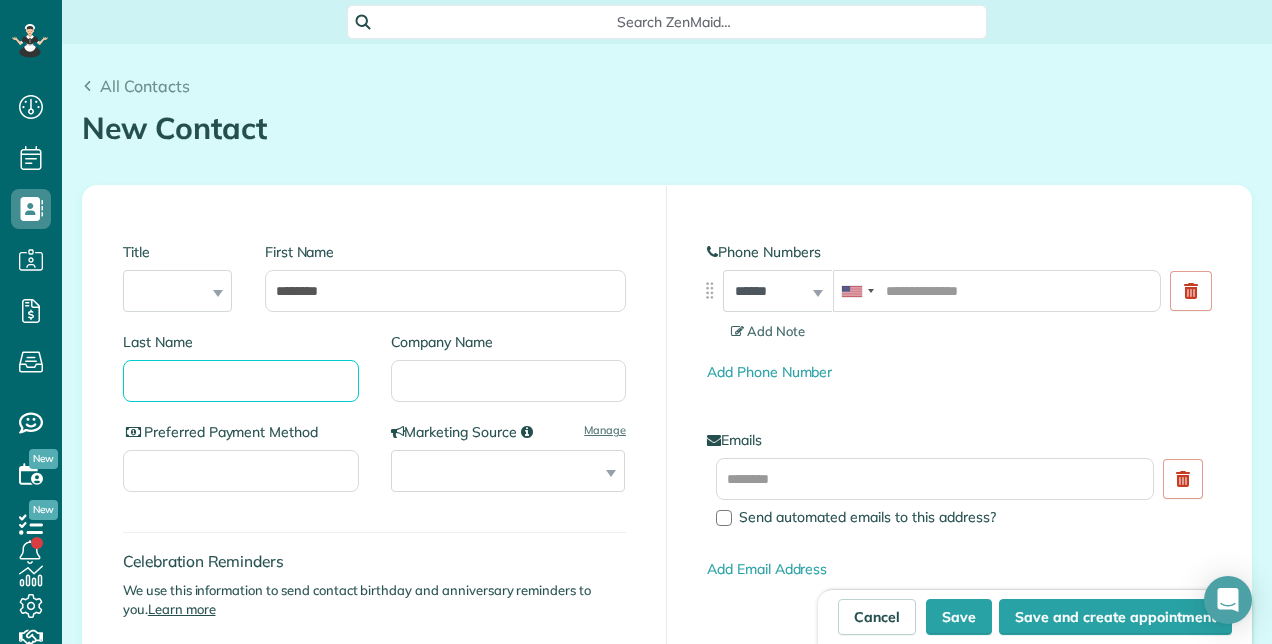 click on "Last Name" at bounding box center [241, 381] 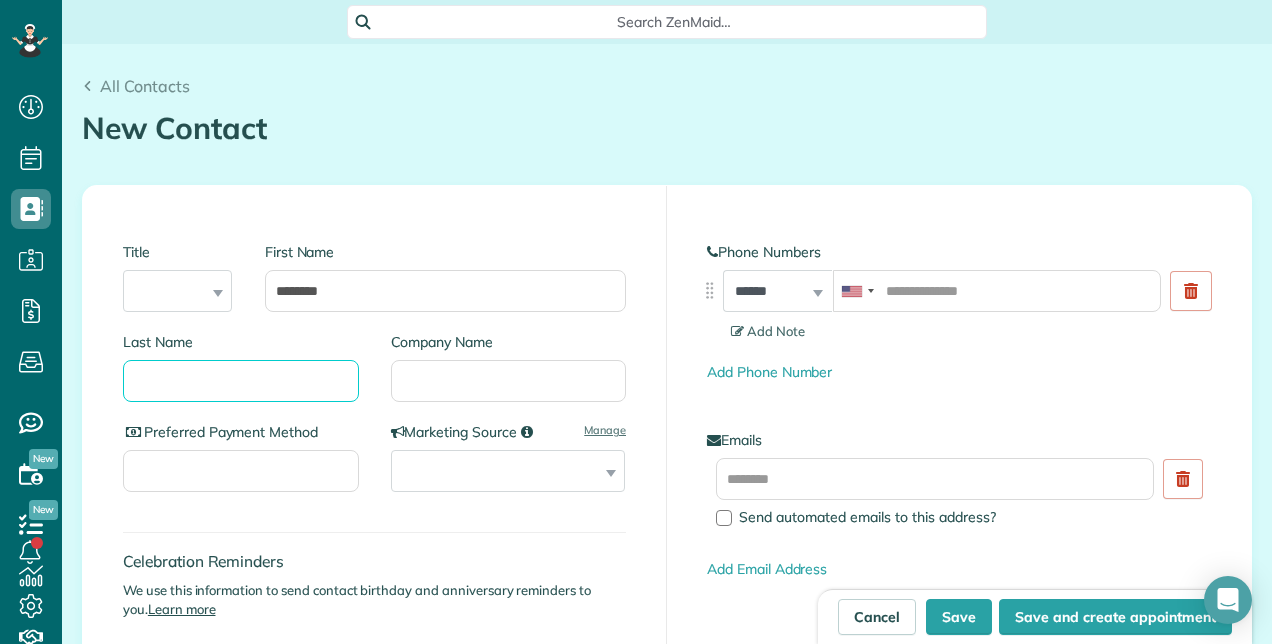 click on "Last Name" at bounding box center [241, 381] 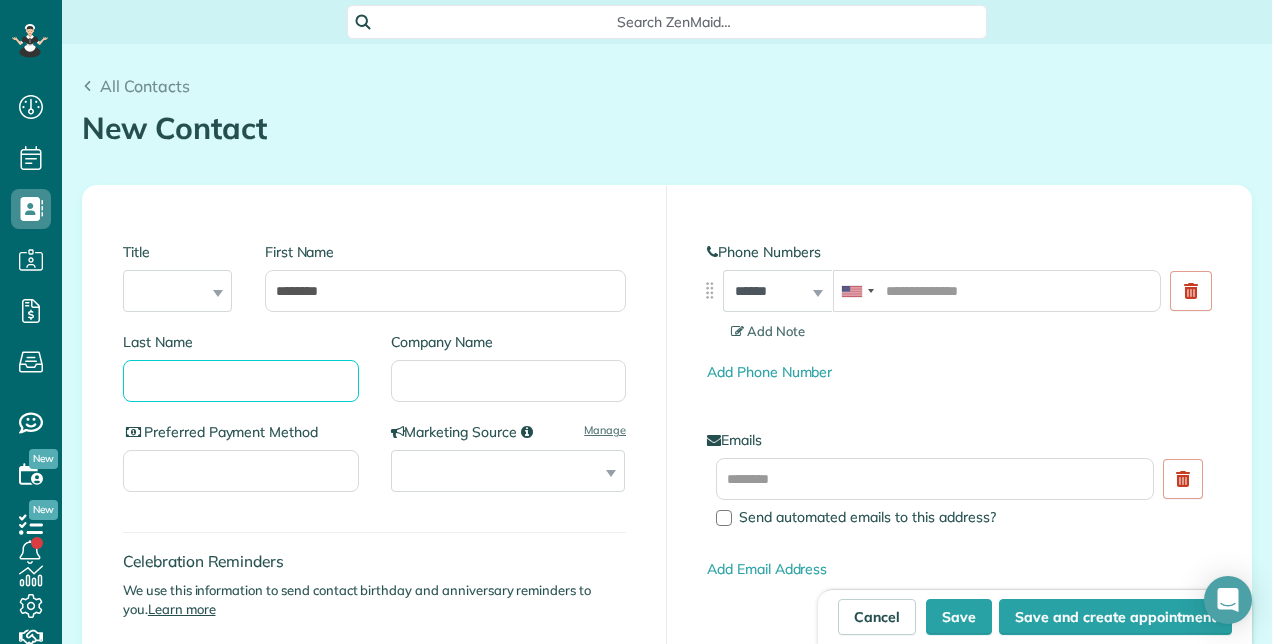 paste on "*******" 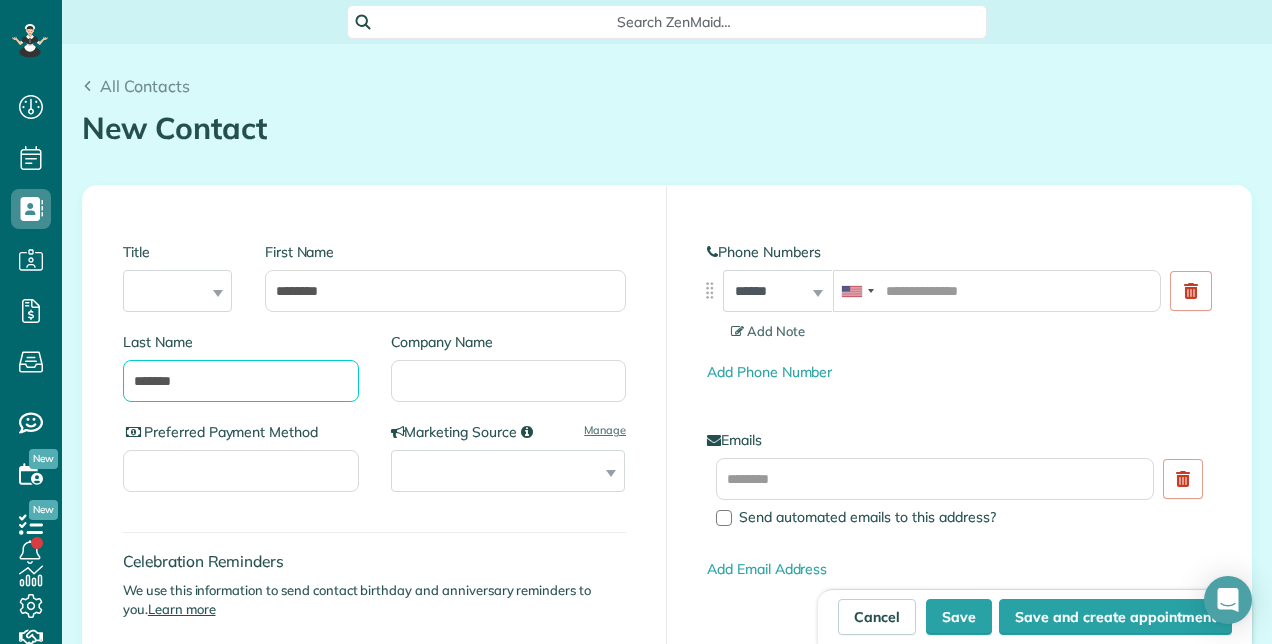 type on "*******" 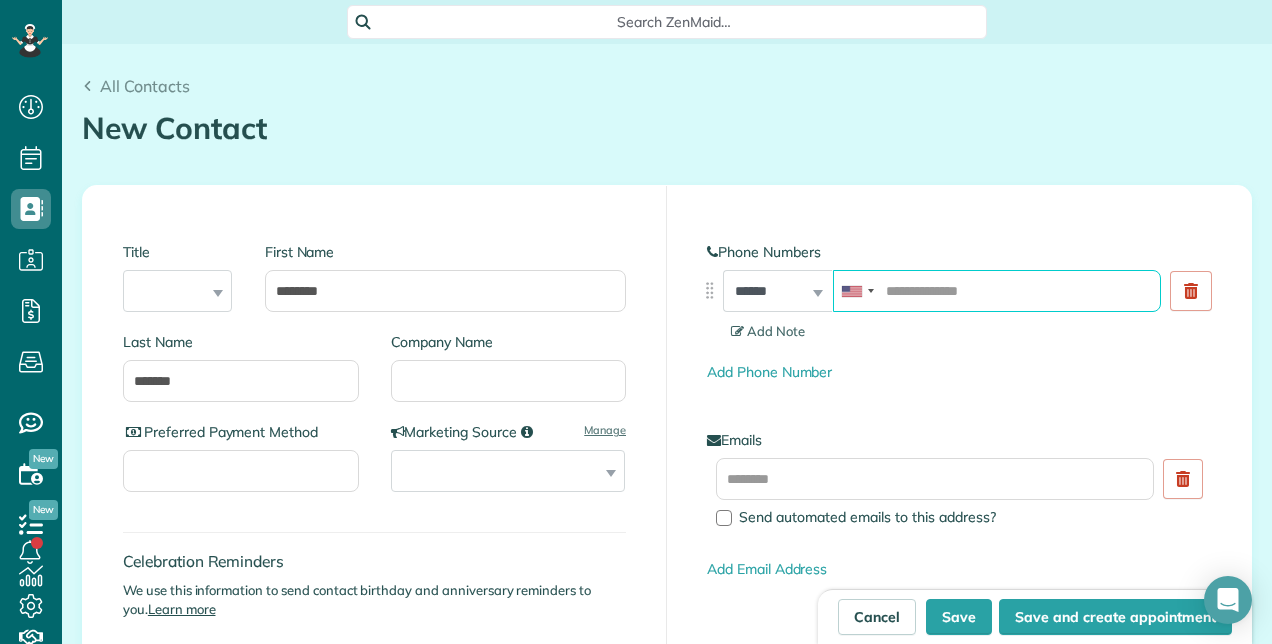 click at bounding box center (997, 291) 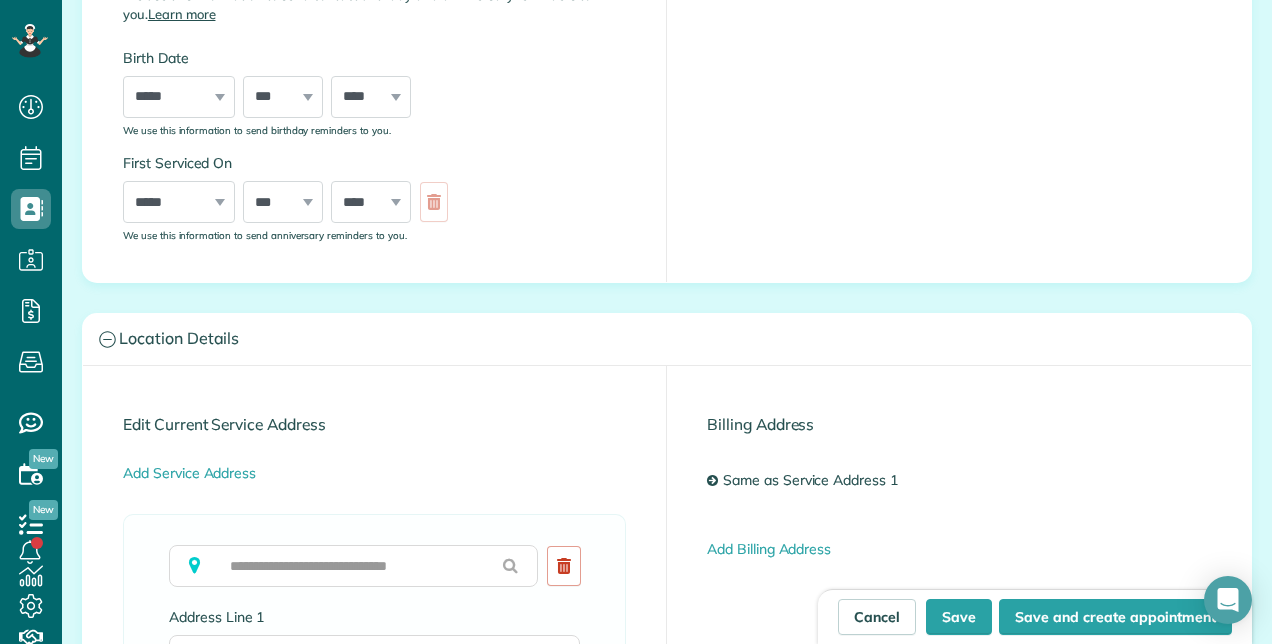 scroll, scrollTop: 600, scrollLeft: 0, axis: vertical 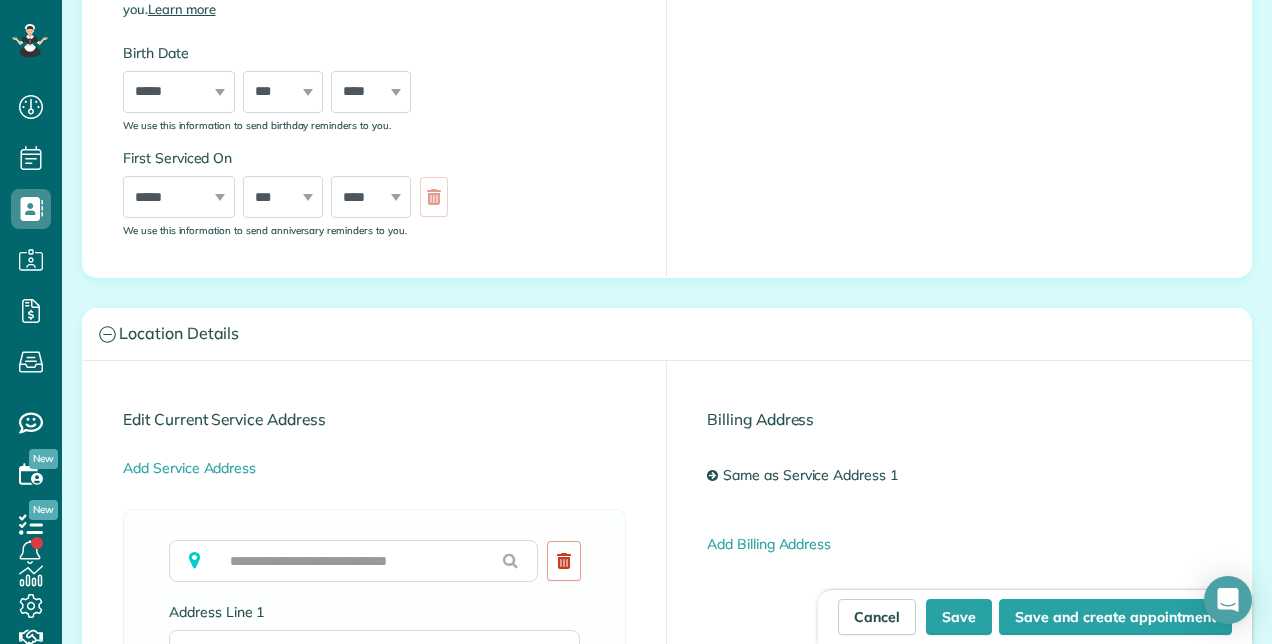 type on "**********" 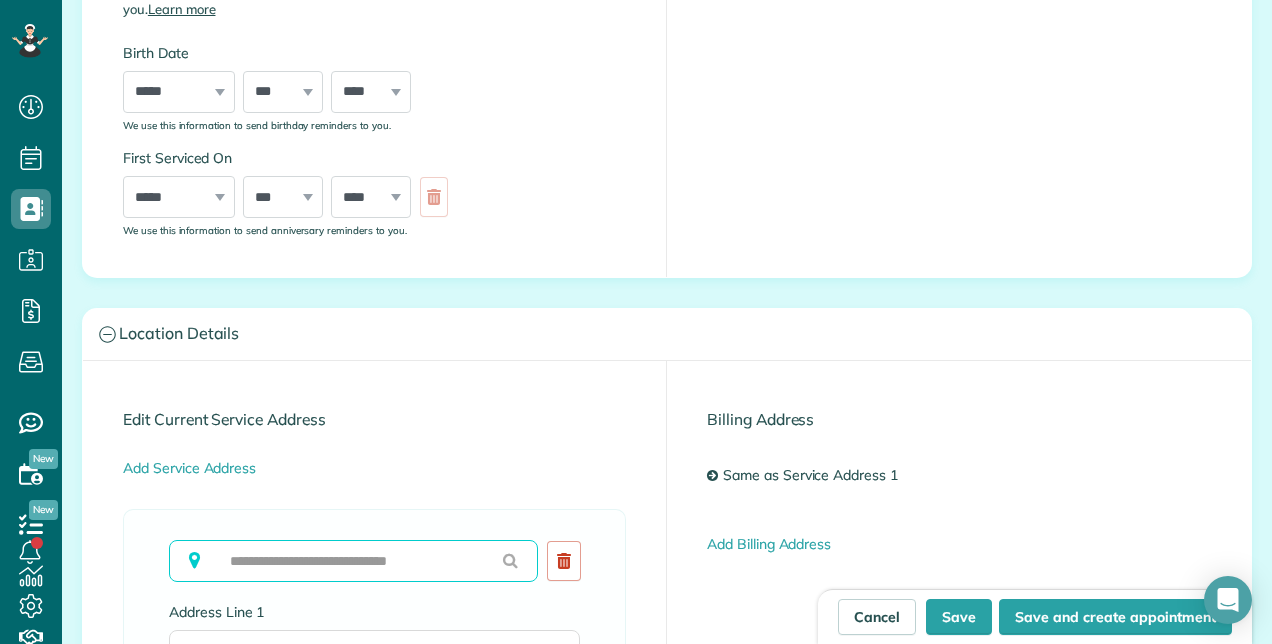 click at bounding box center [353, 561] 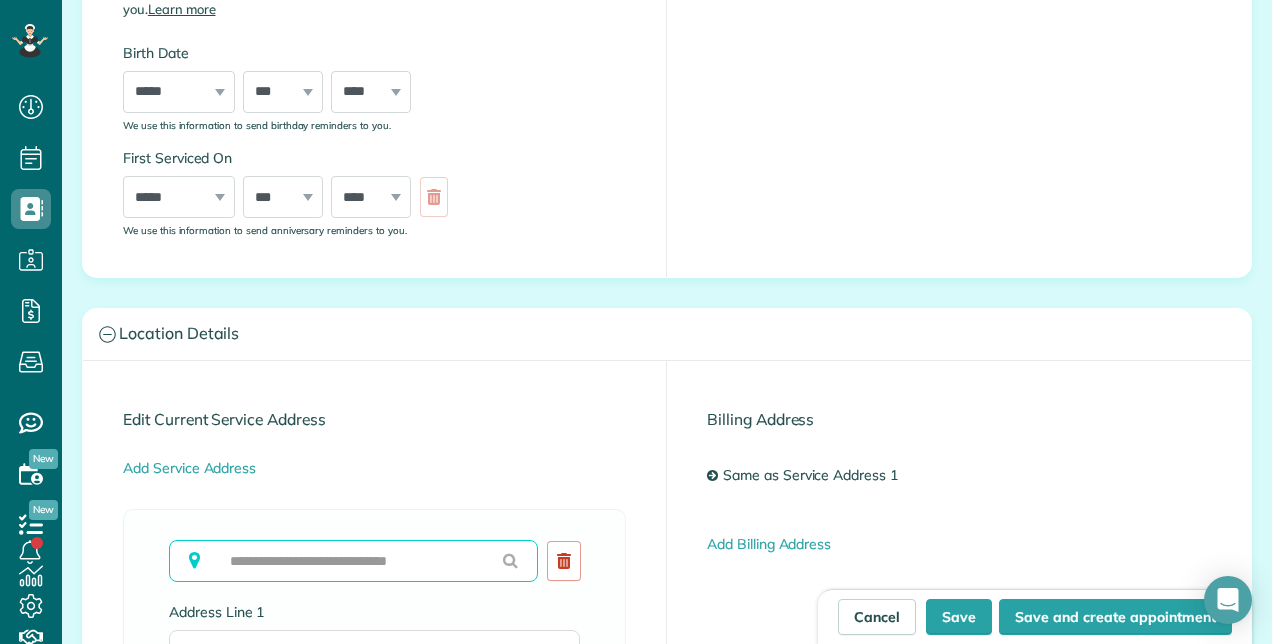 paste on "**********" 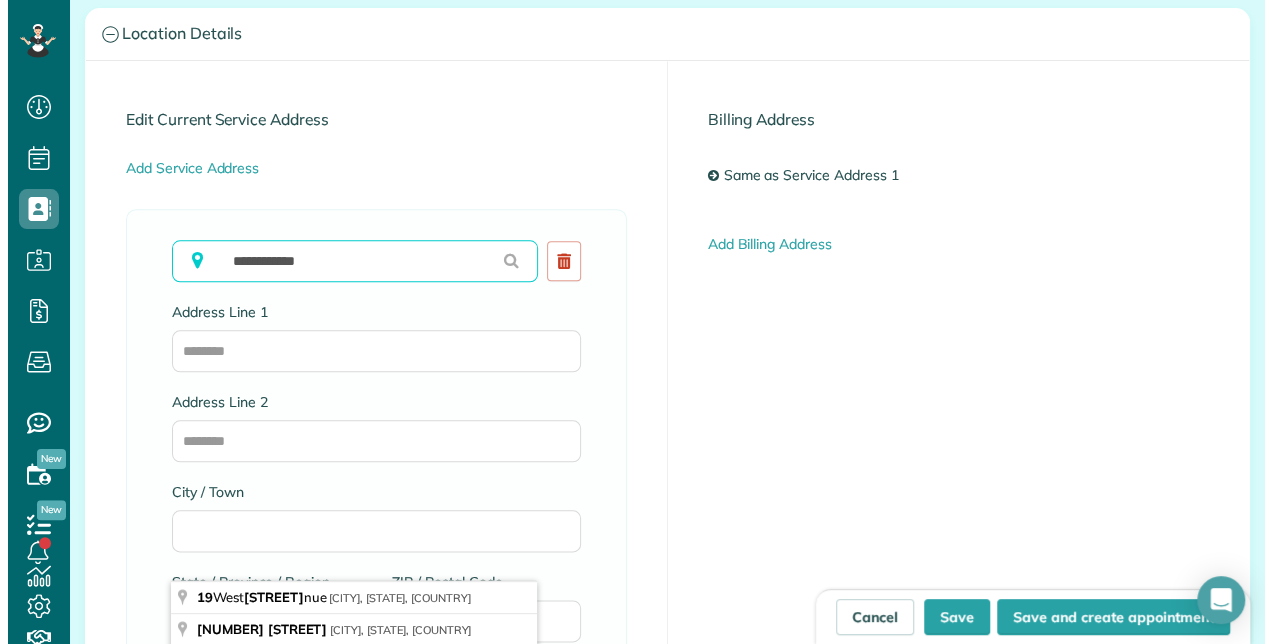 scroll, scrollTop: 1200, scrollLeft: 0, axis: vertical 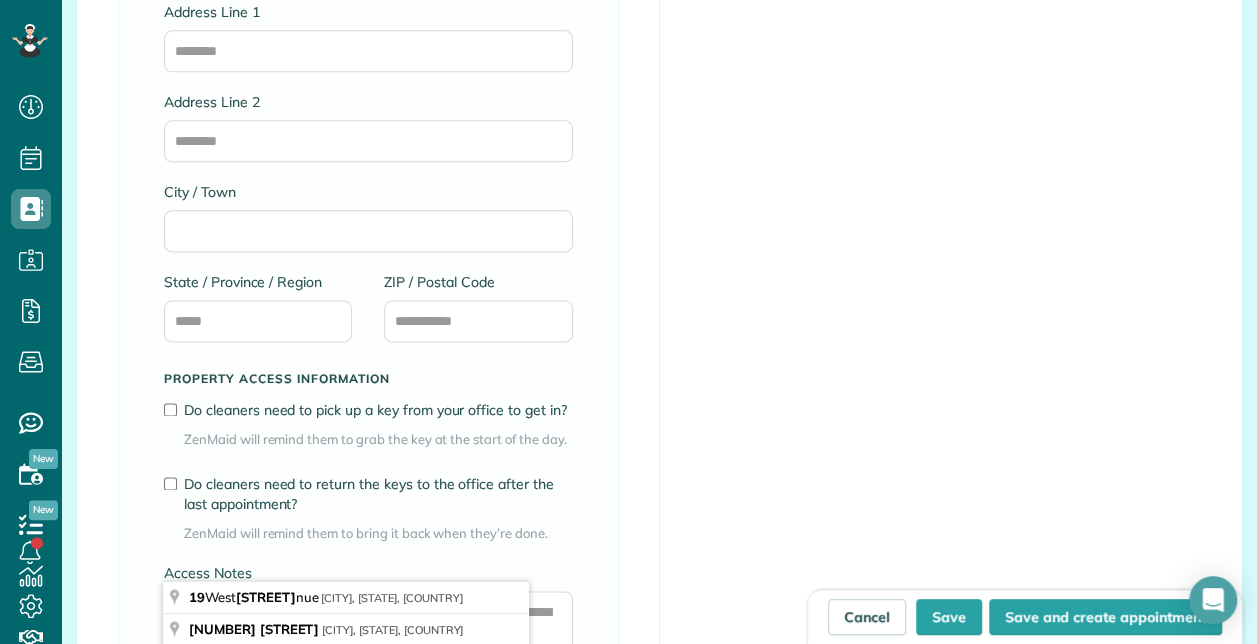 type on "**********" 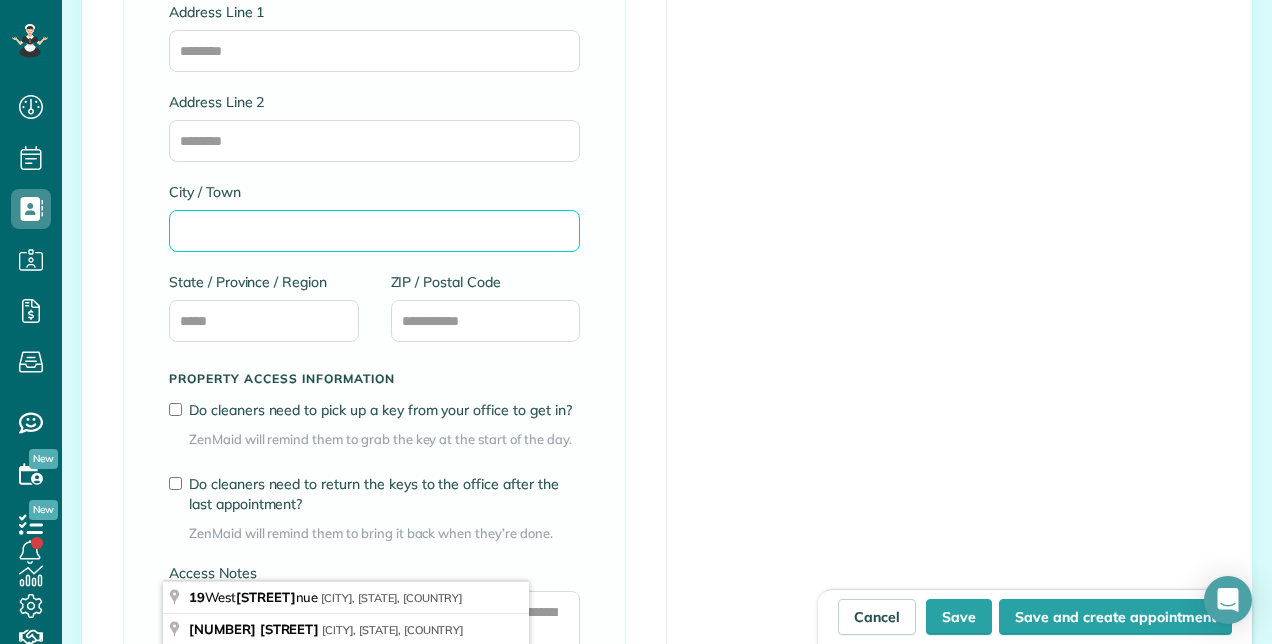 click on "City / Town" at bounding box center (374, 231) 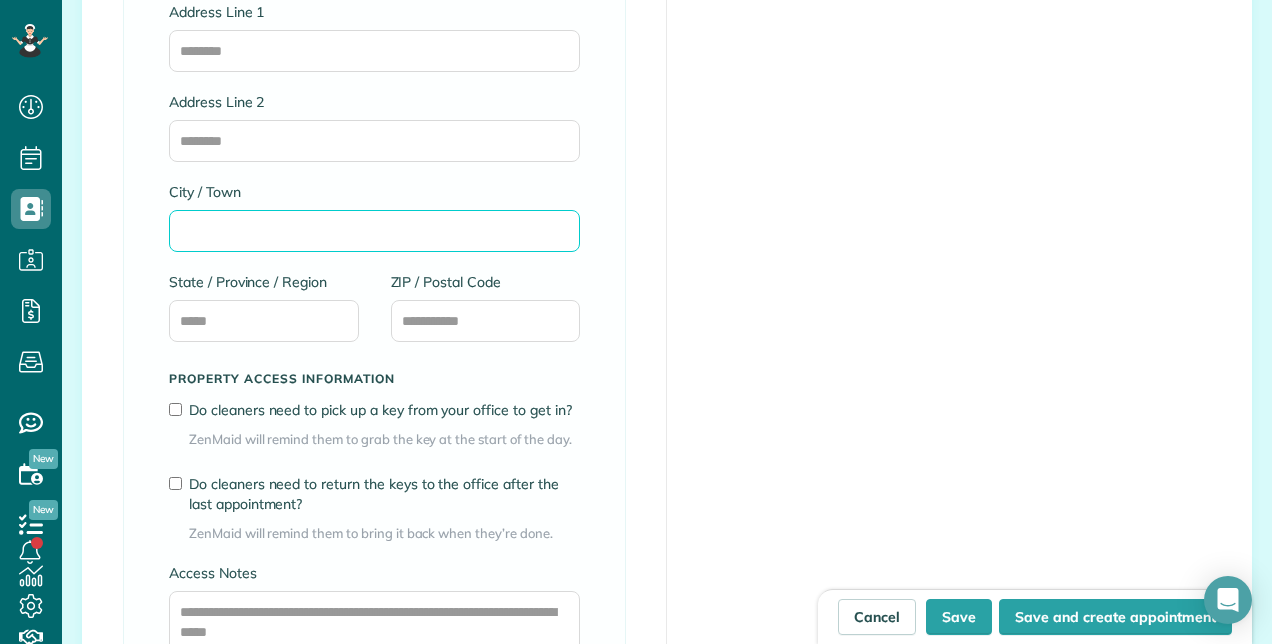 paste on "**********" 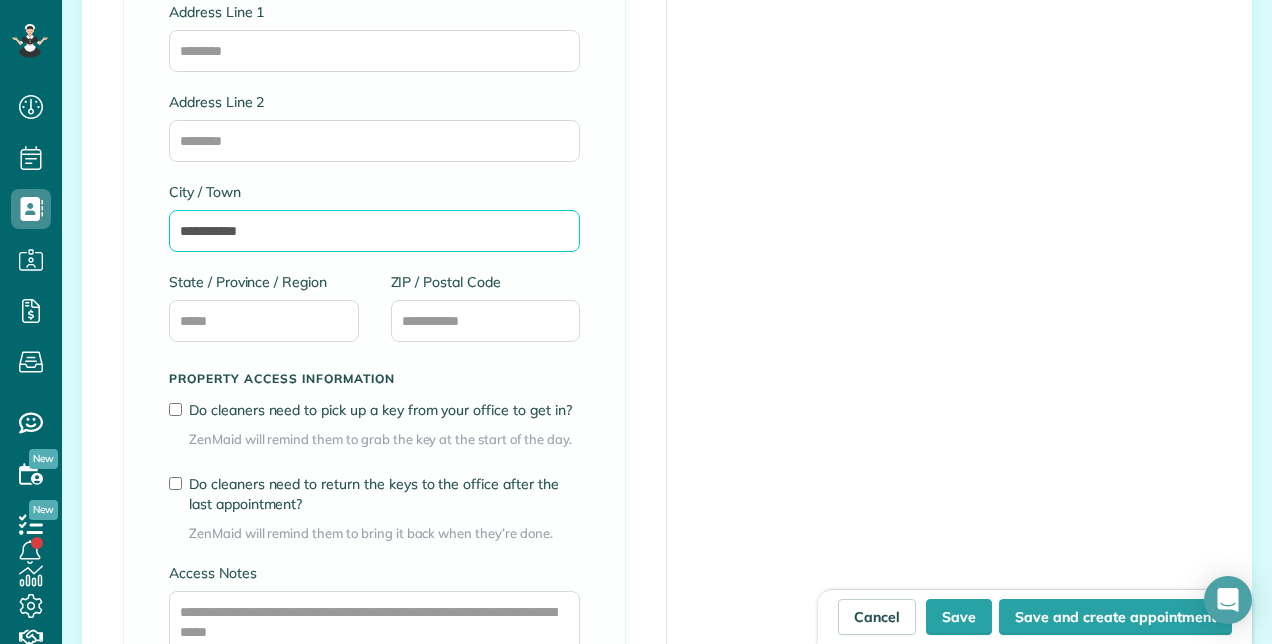type on "**********" 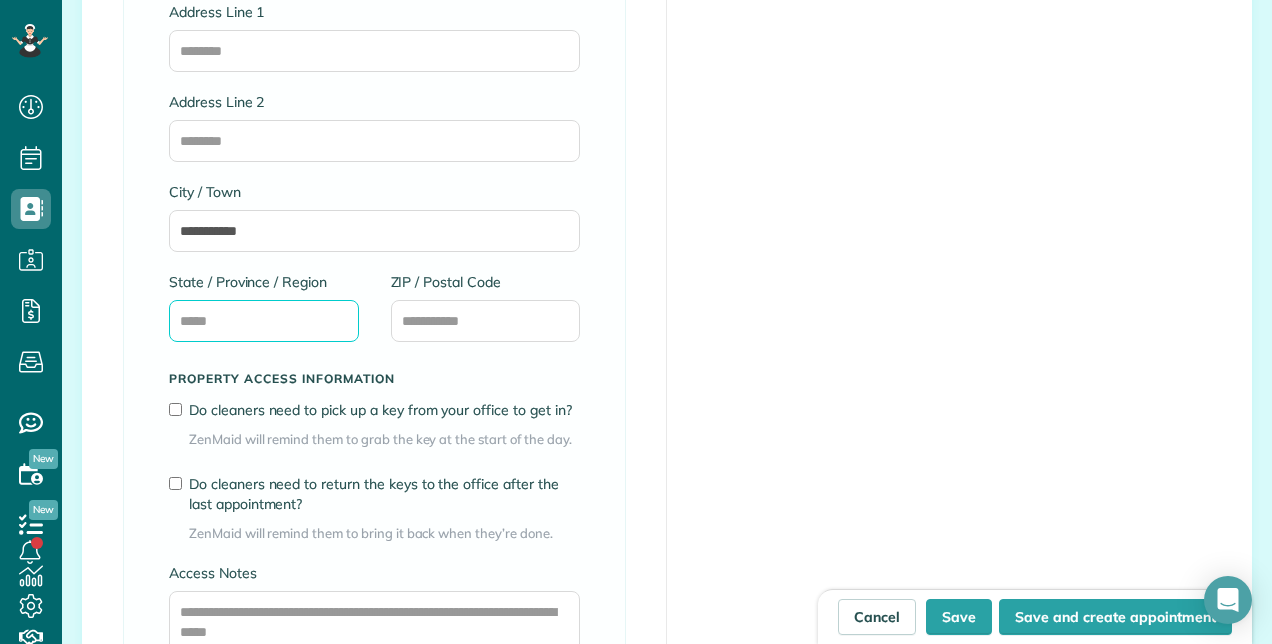 click on "State / Province / Region" at bounding box center [264, 321] 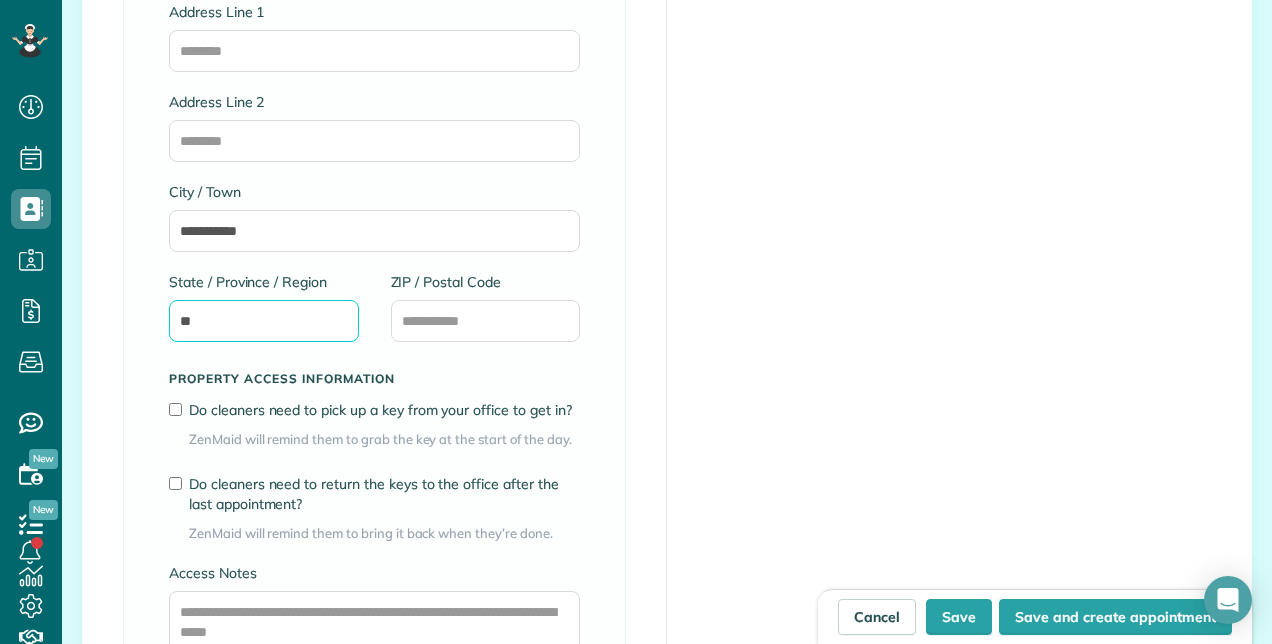 type on "*" 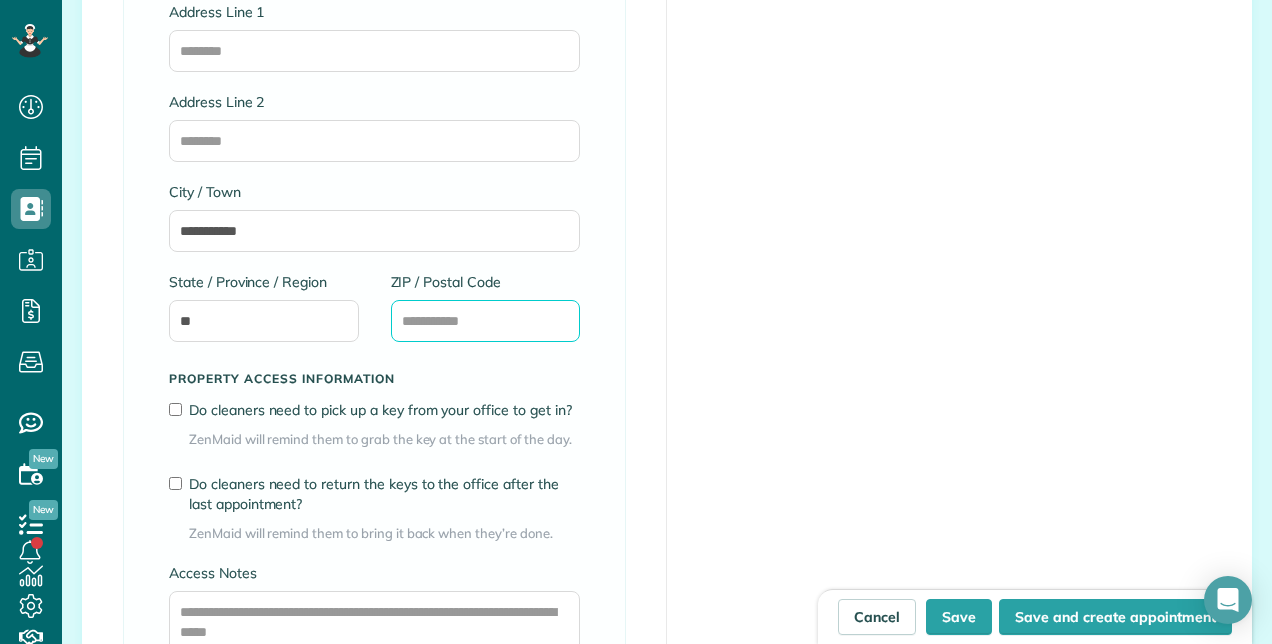 click on "ZIP / Postal Code" at bounding box center [486, 321] 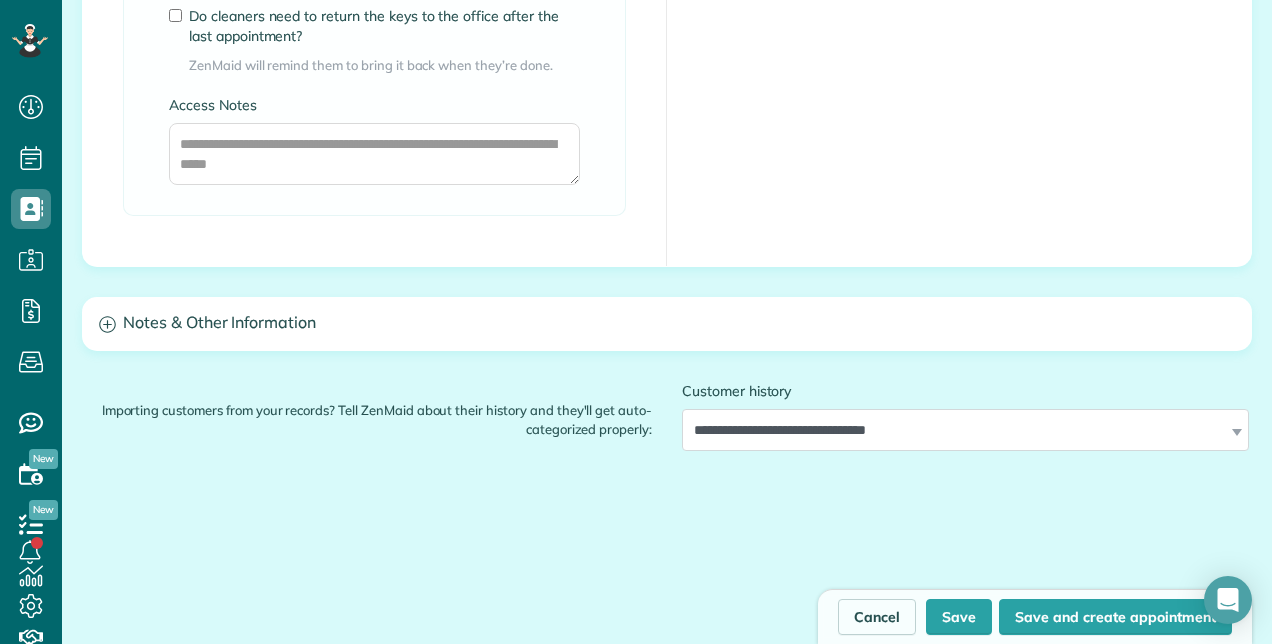 scroll, scrollTop: 1700, scrollLeft: 0, axis: vertical 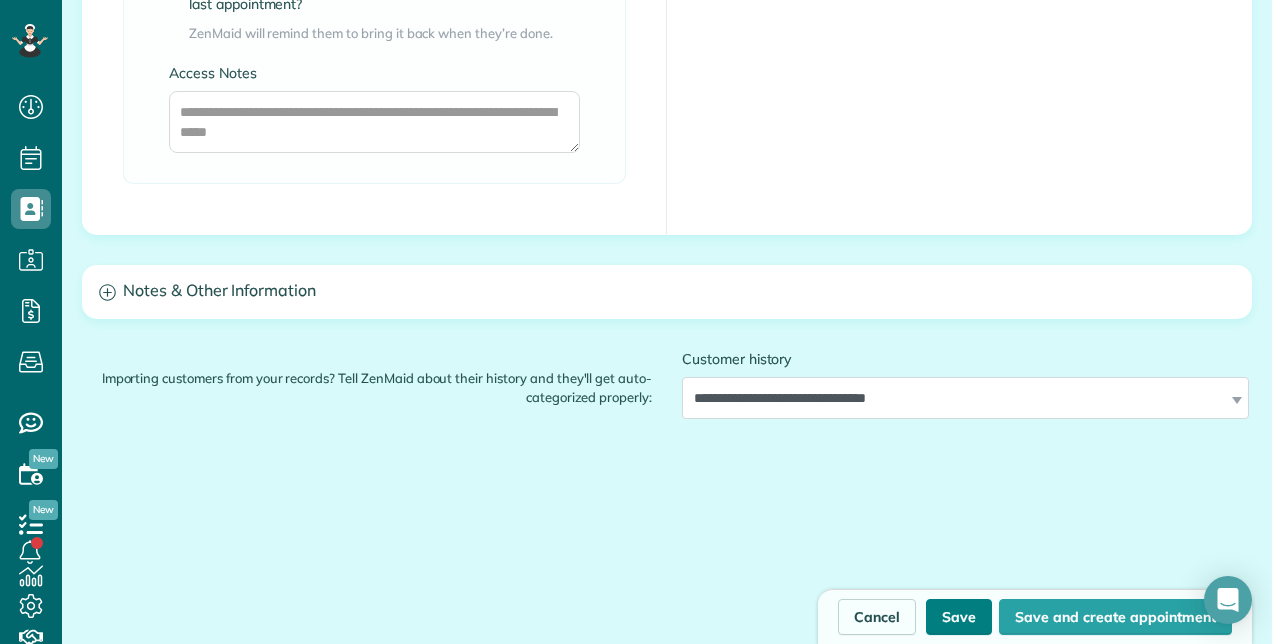 type on "*****" 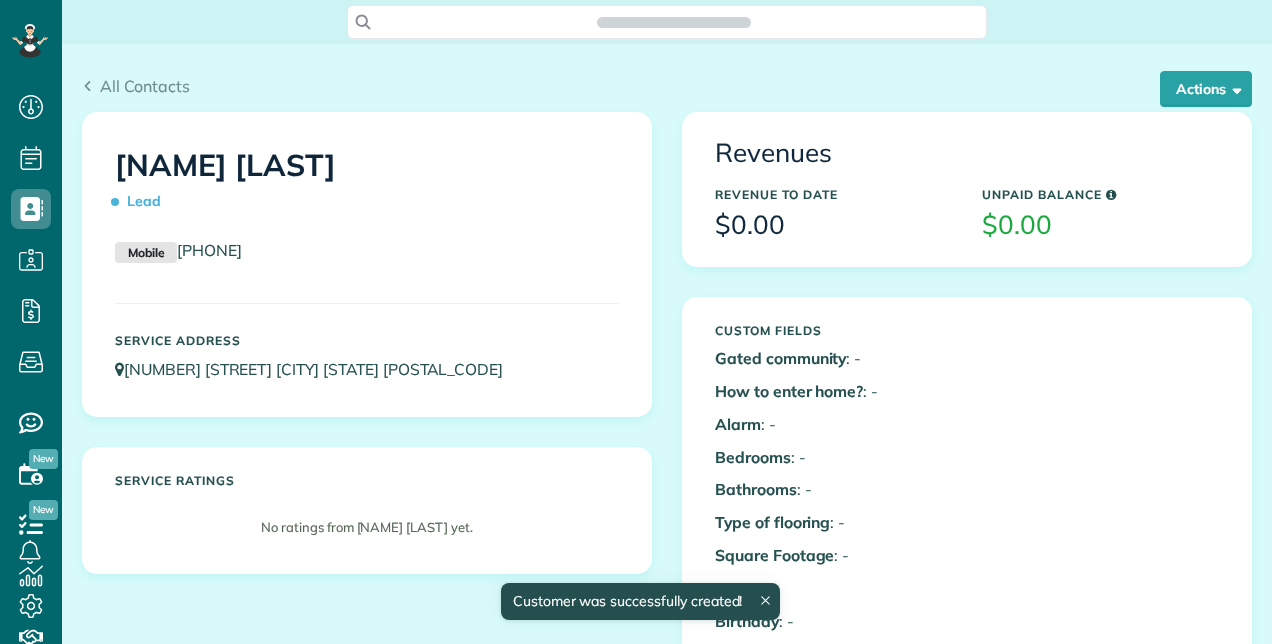 scroll, scrollTop: 0, scrollLeft: 0, axis: both 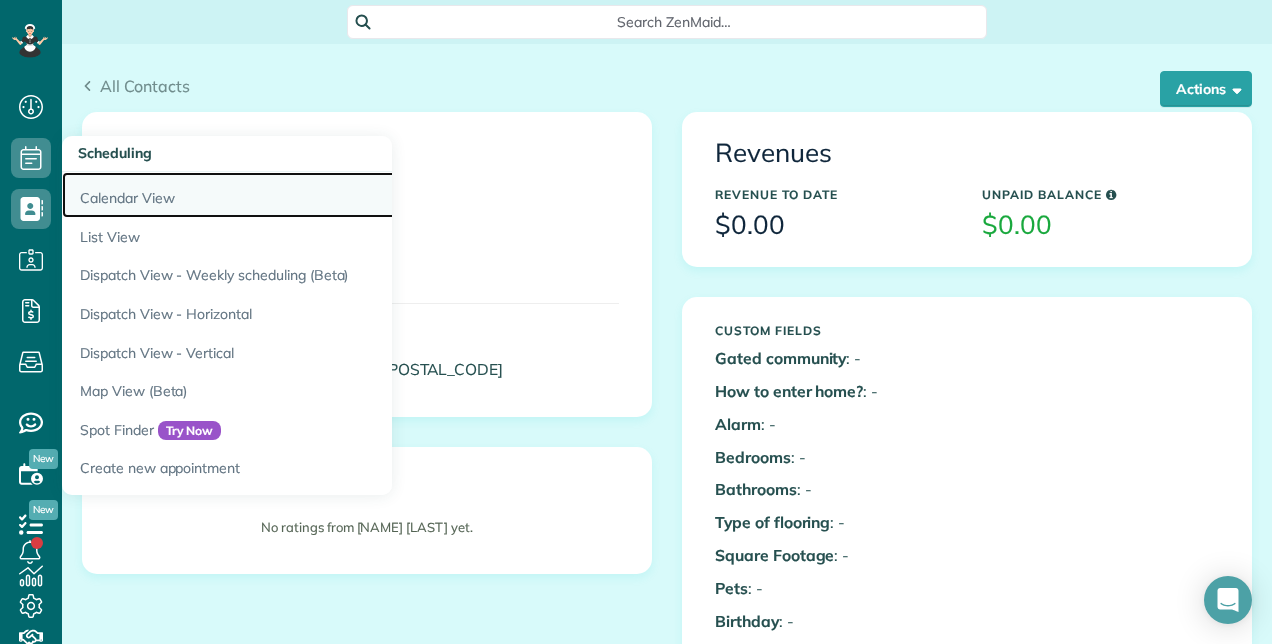 click on "Calendar View" at bounding box center (312, 195) 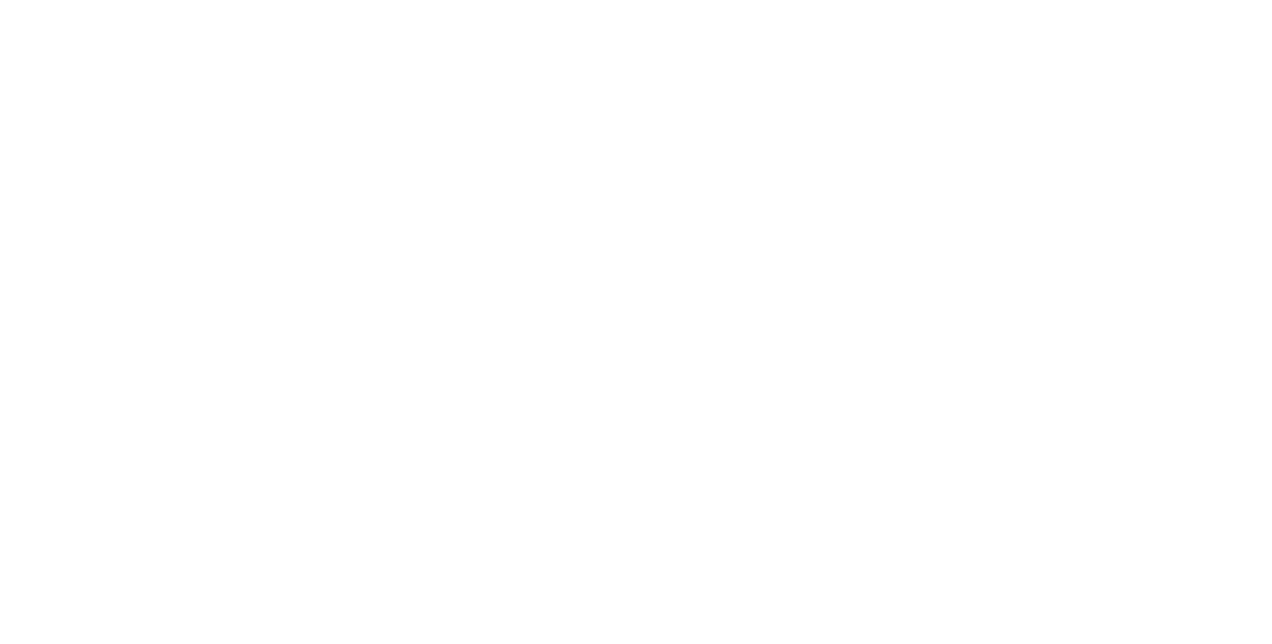 scroll, scrollTop: 0, scrollLeft: 0, axis: both 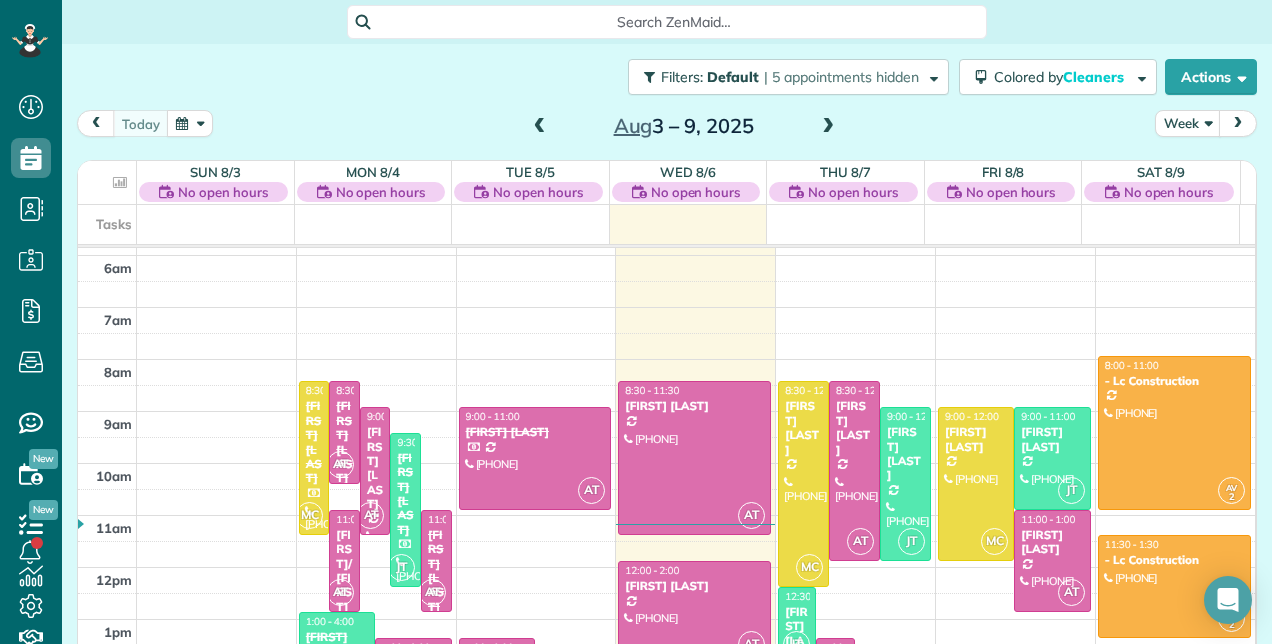 click at bounding box center (828, 127) 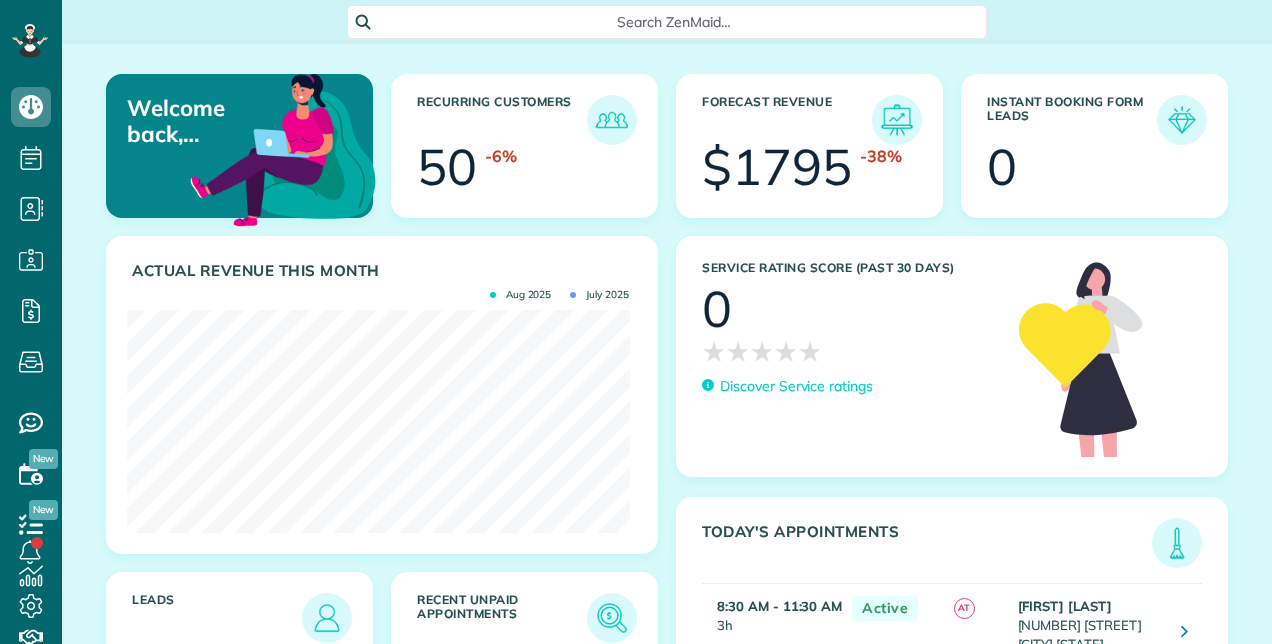 scroll, scrollTop: 0, scrollLeft: 0, axis: both 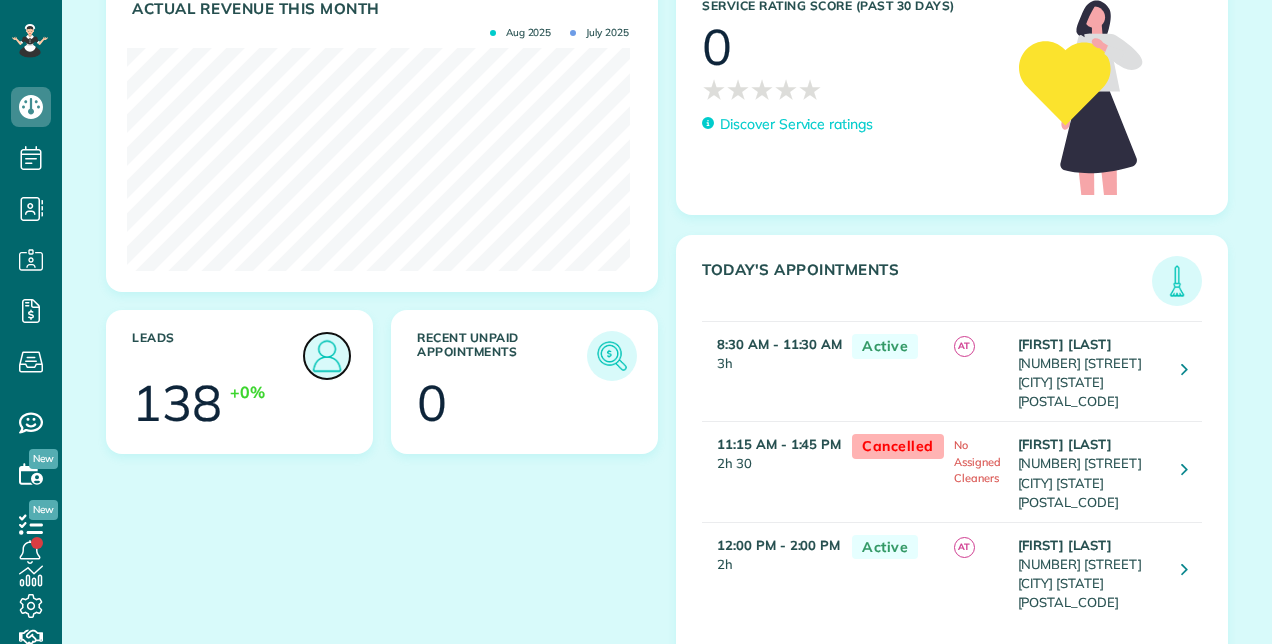 click at bounding box center [327, 356] 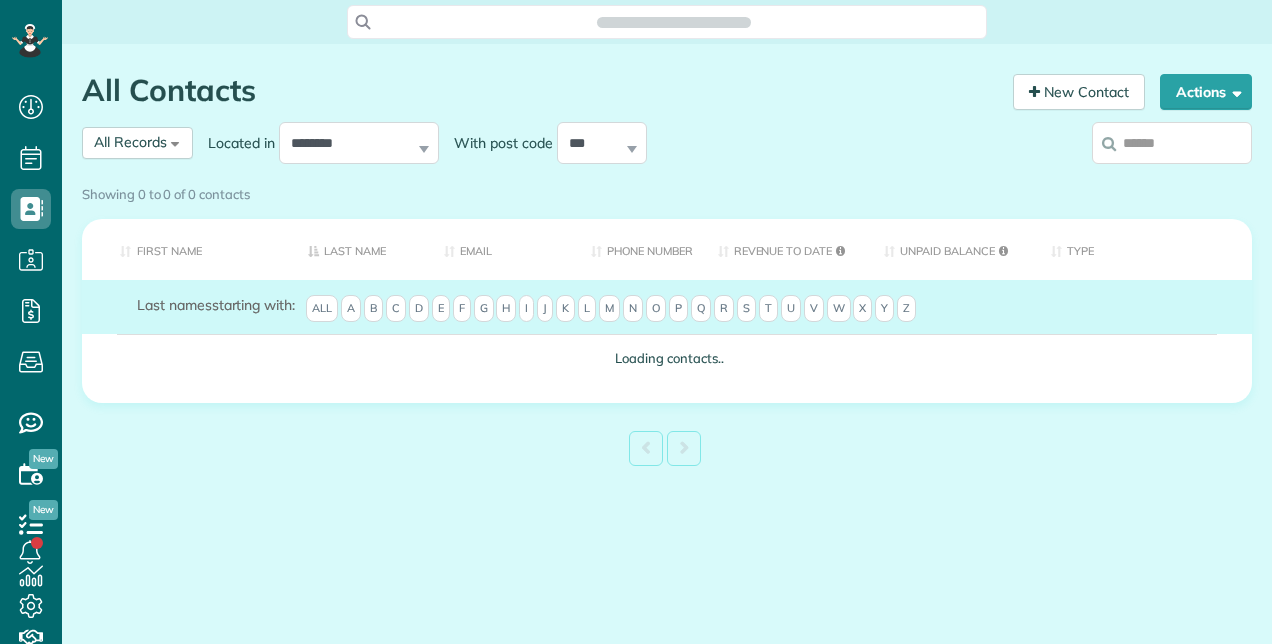 scroll, scrollTop: 0, scrollLeft: 0, axis: both 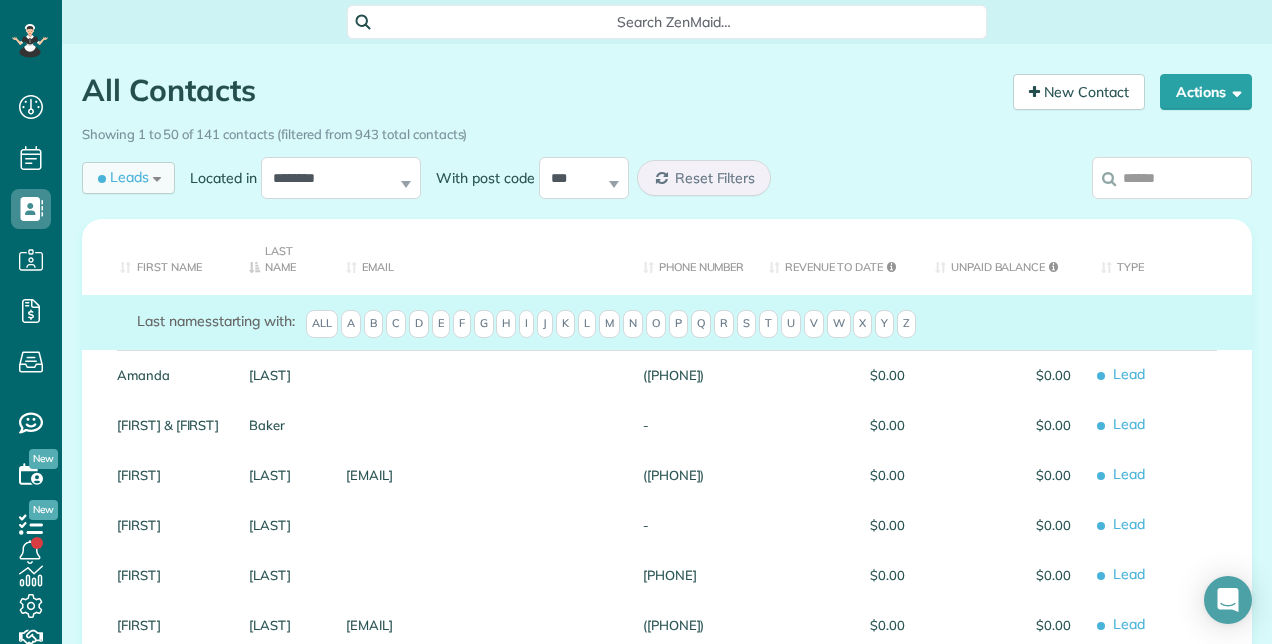 click on "Leads
All Records
All Customers
Leads
Former Customers
Recurring Customers
One-time Customers" at bounding box center (128, 178) 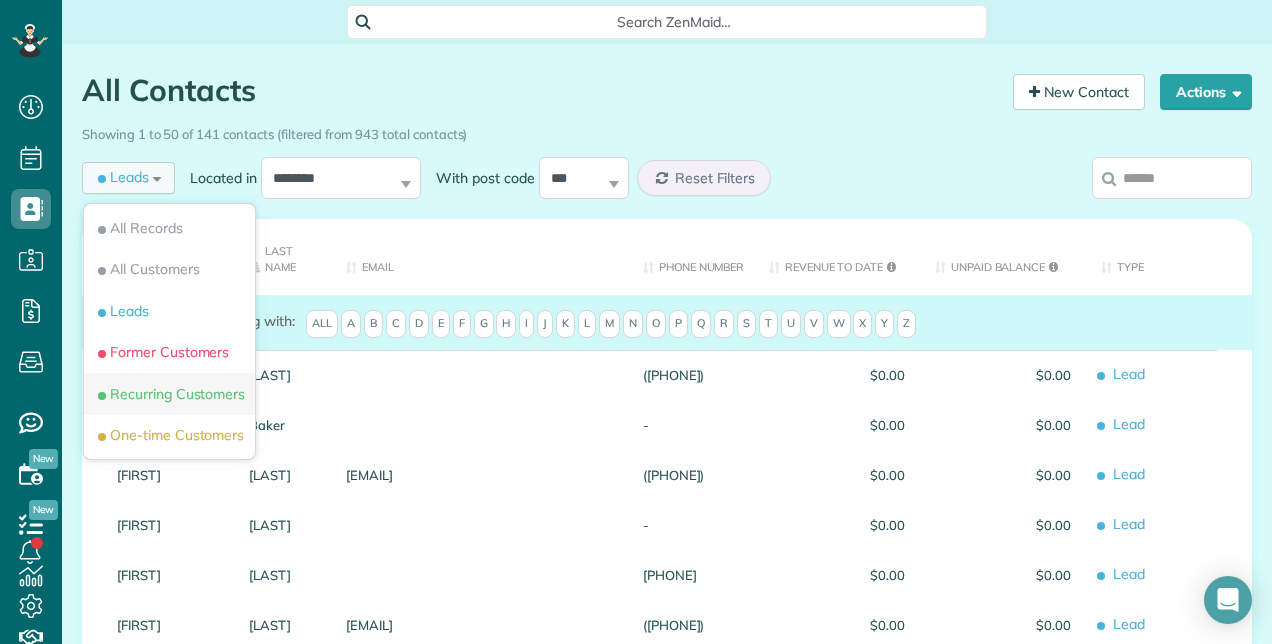 click on "Recurring Customers" at bounding box center (169, 394) 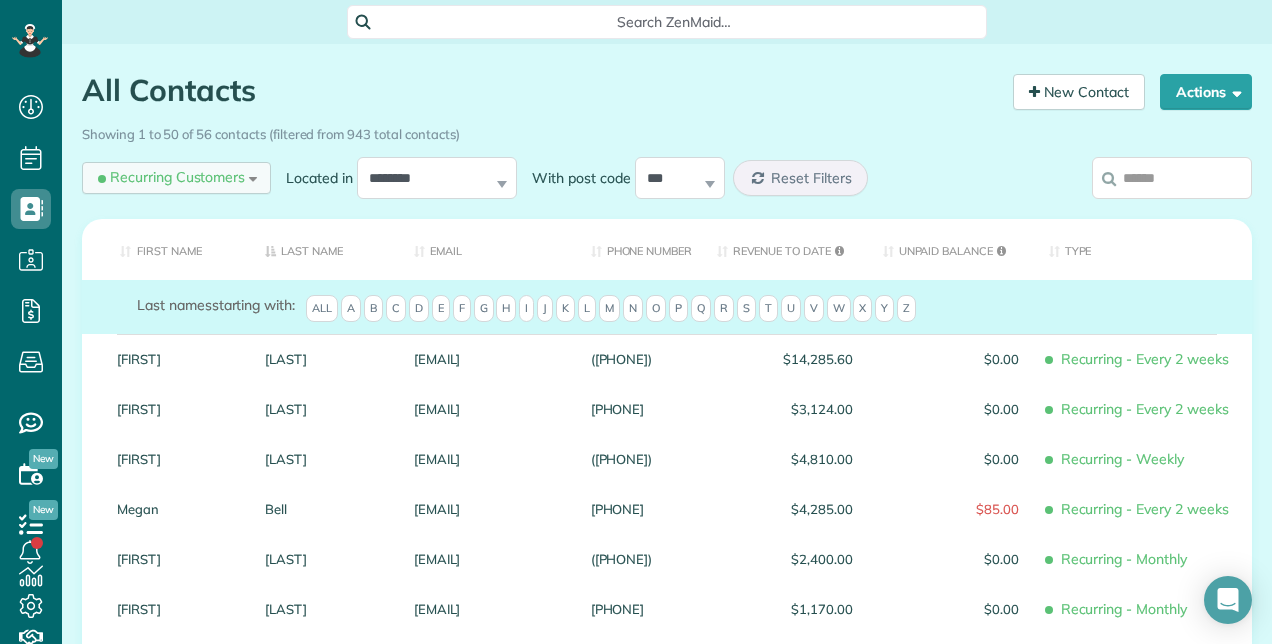 click on "Recurring Customers
All Records
All Customers
Leads
Former Customers
Recurring Customers
One-time Customers" at bounding box center [176, 178] 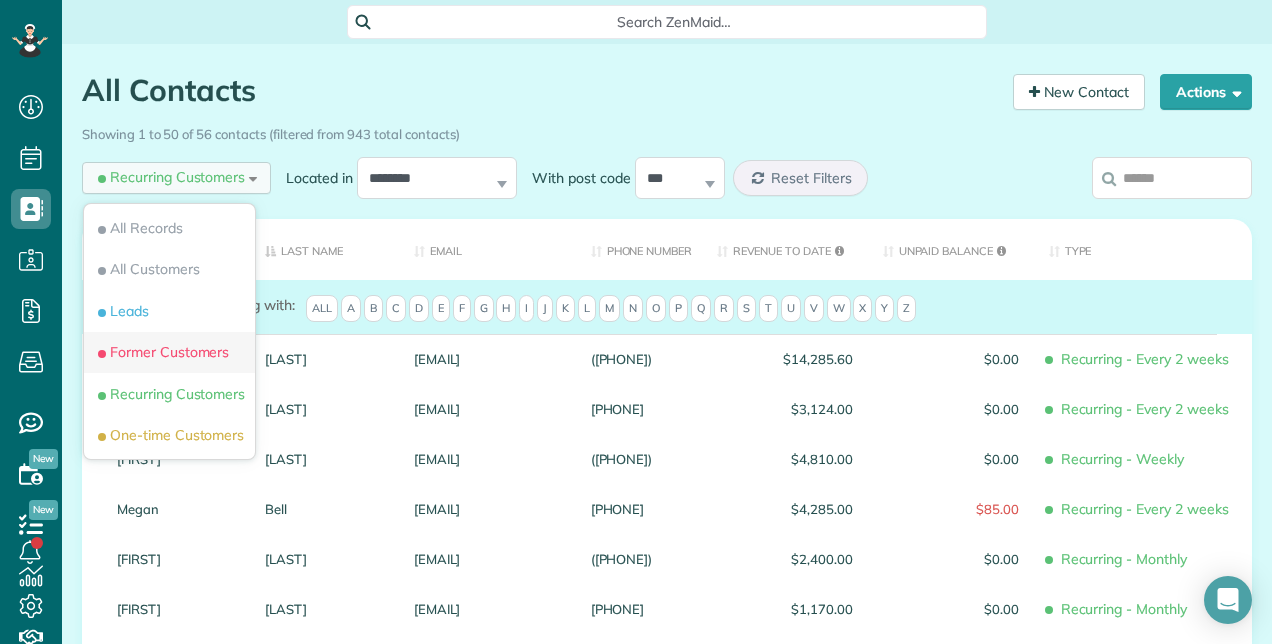 click on "Former Customers" at bounding box center (169, 353) 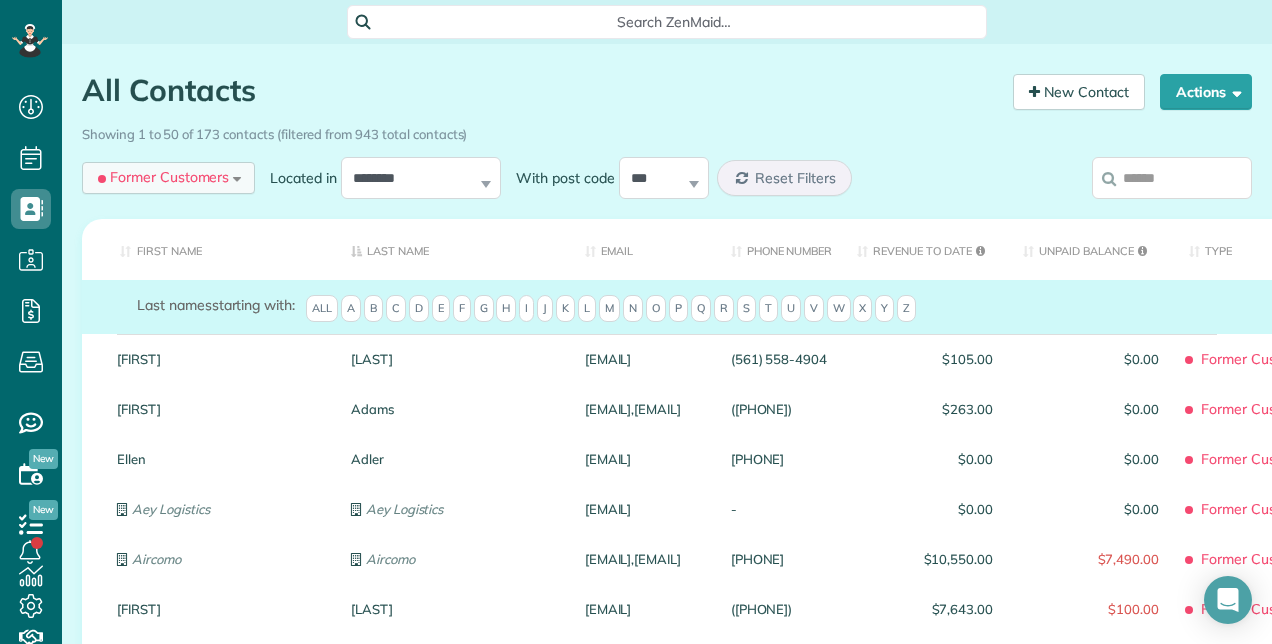 click on "Former Customers
All Records
All Customers
Leads
Former Customers
Recurring Customers
One-time Customers" at bounding box center [168, 178] 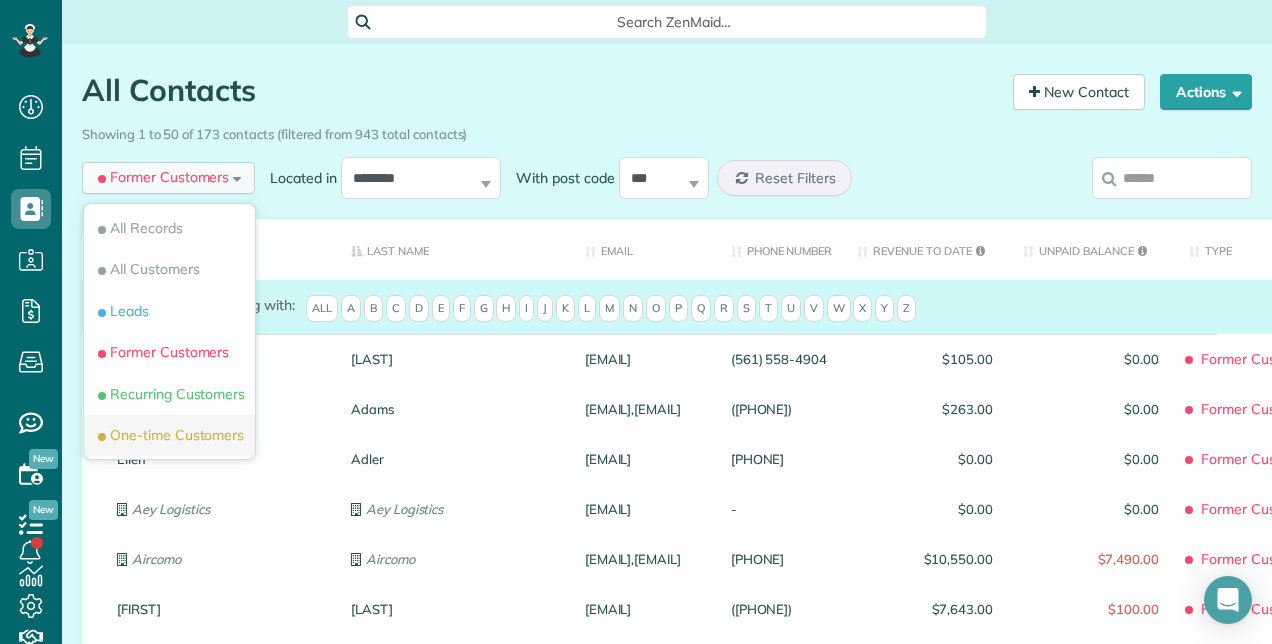 click on "One-time Customers" at bounding box center (169, 436) 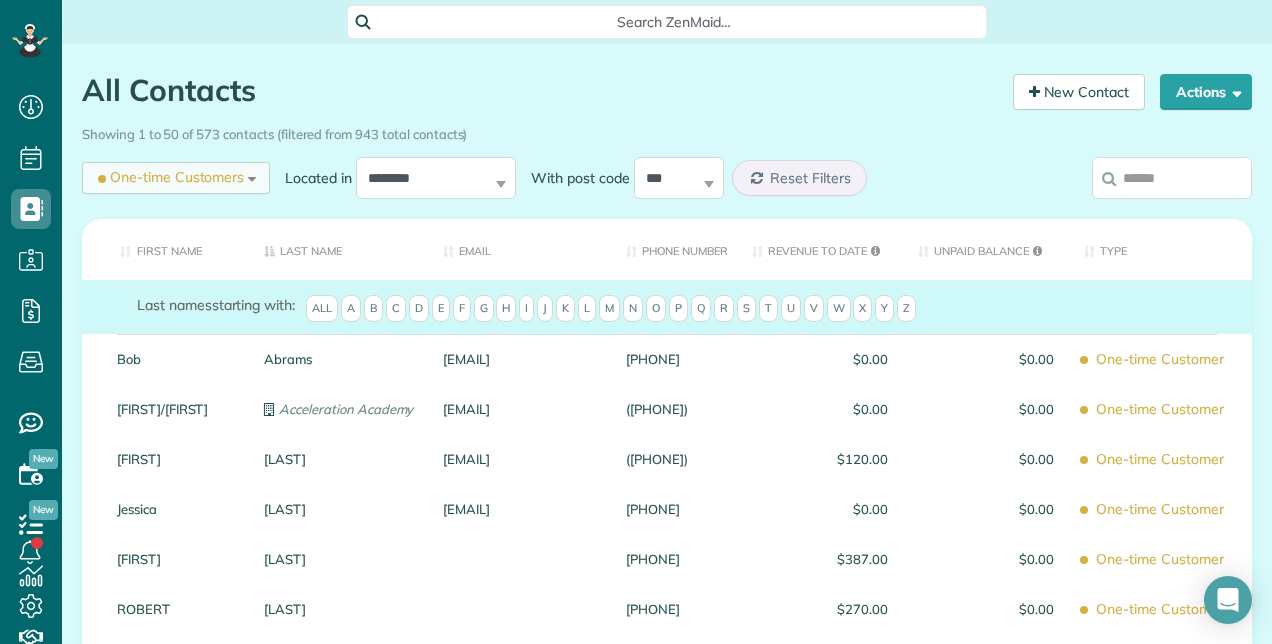 click on "One-time Customers
All Records
All Customers
Leads
Former Customers
Recurring Customers
One-time Customers" at bounding box center (176, 178) 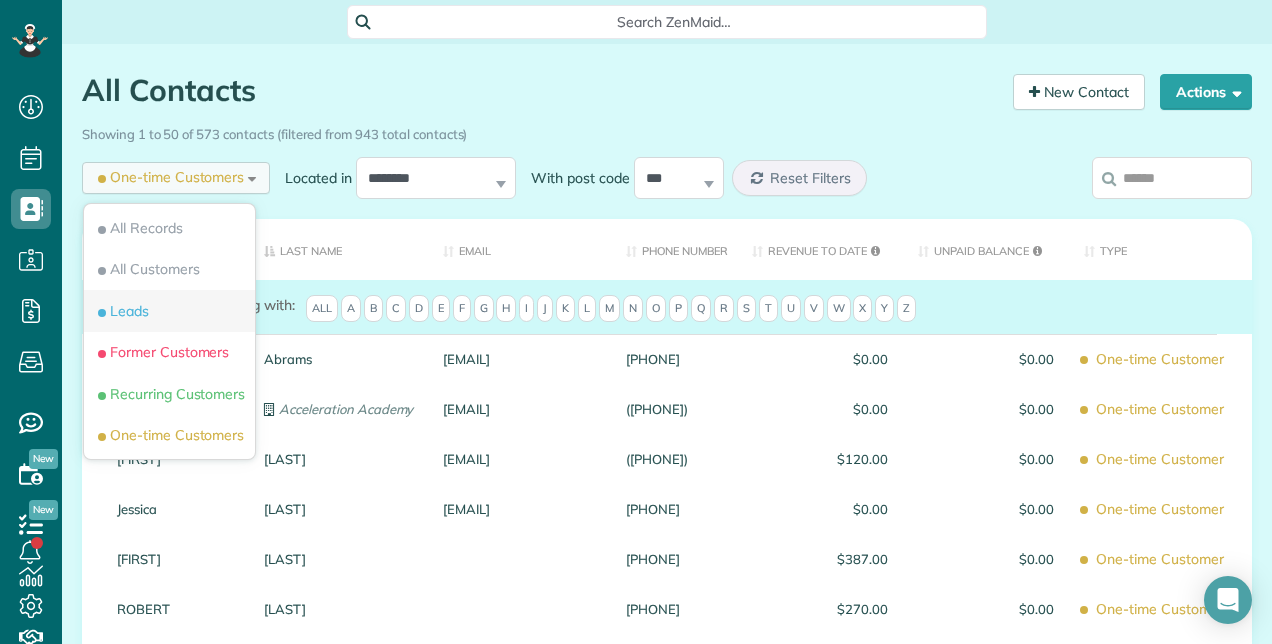 click on "Leads" at bounding box center [169, 311] 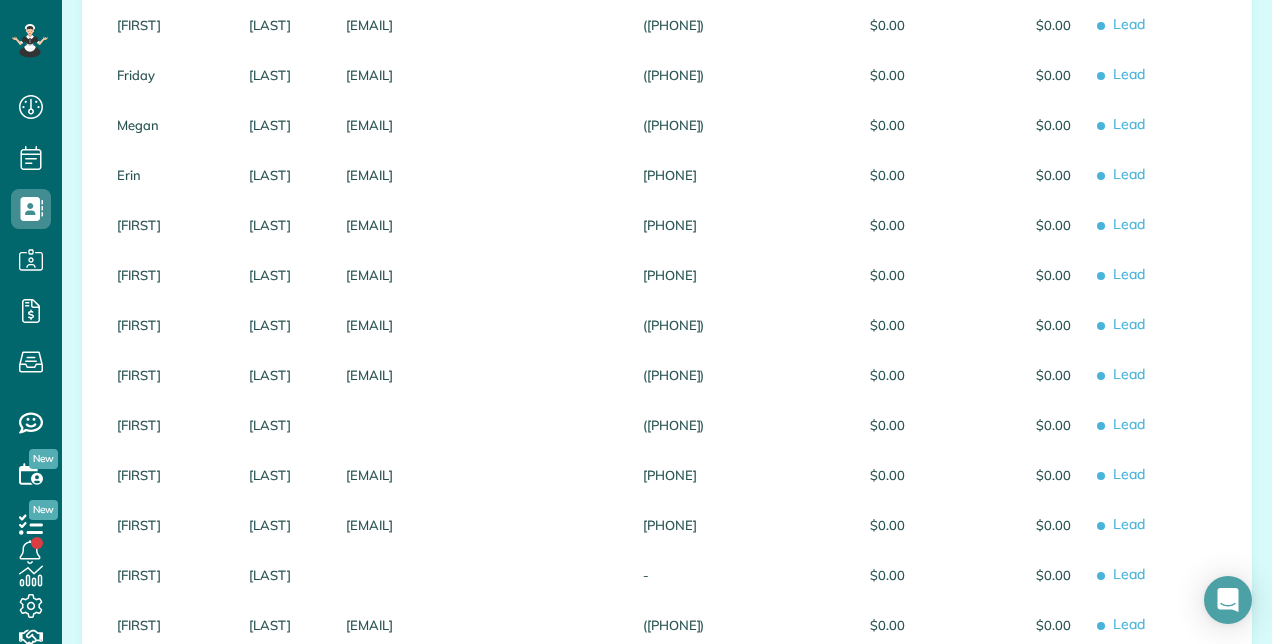 scroll, scrollTop: 800, scrollLeft: 0, axis: vertical 